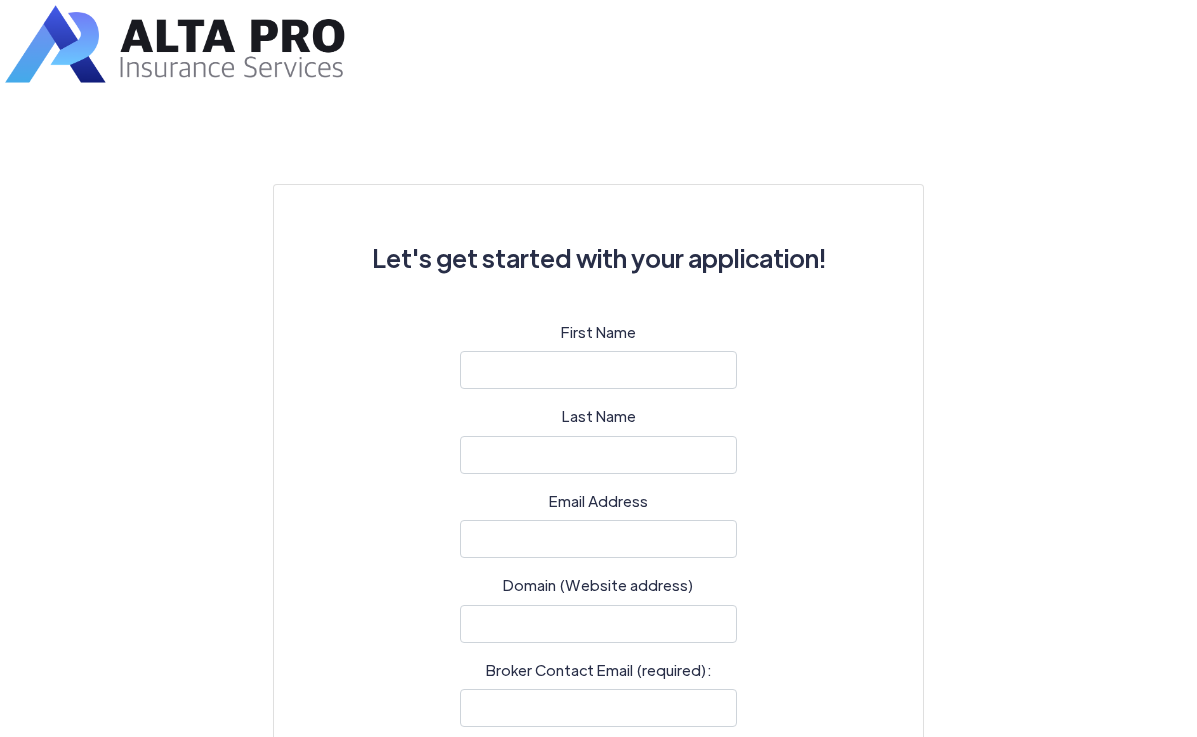 select 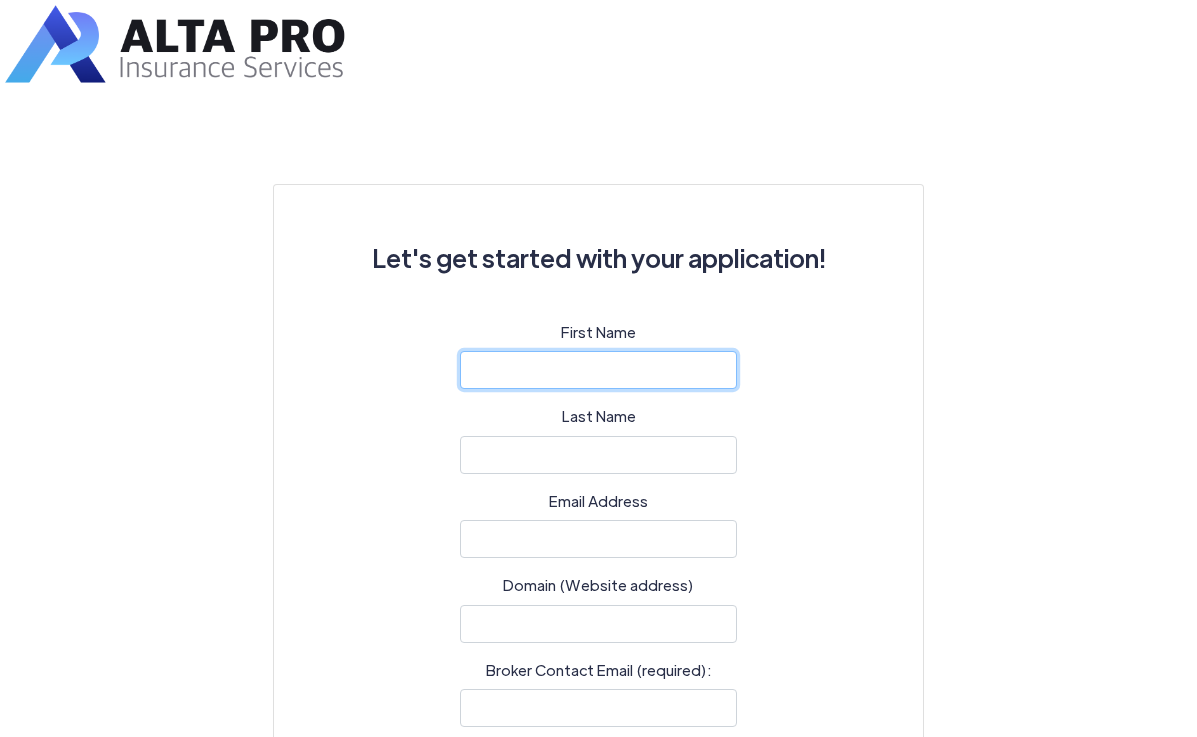 click 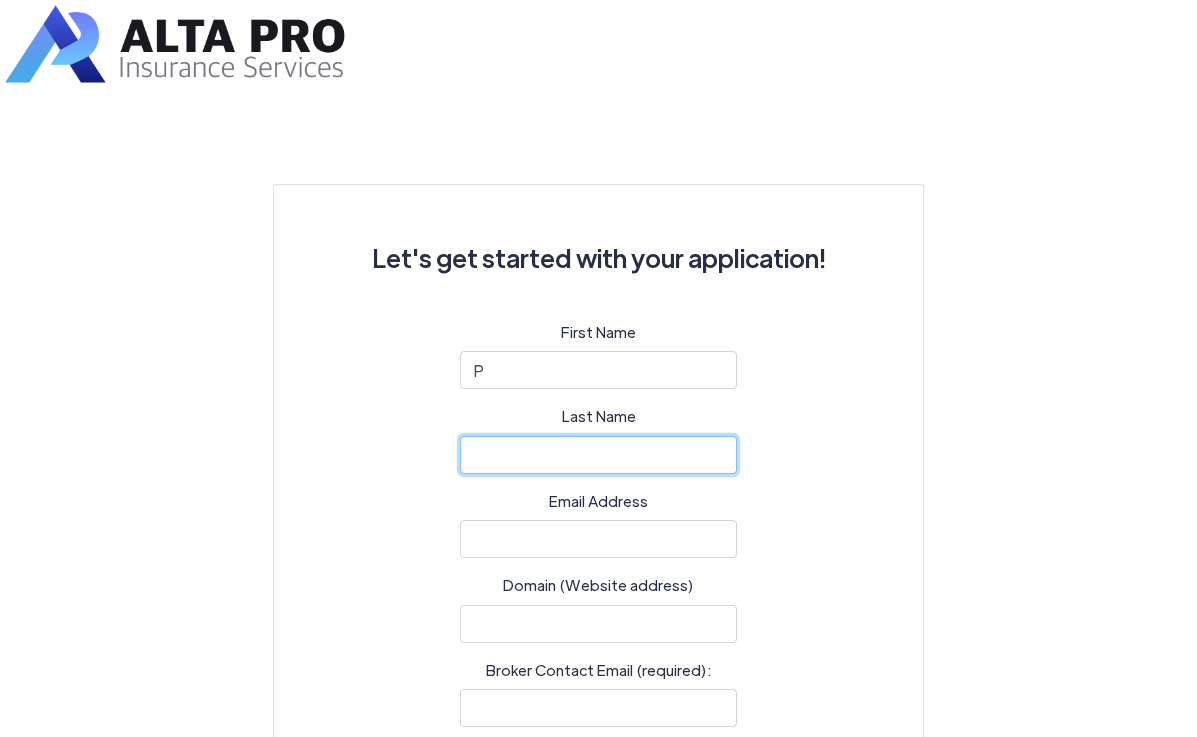 type on "Wypych" 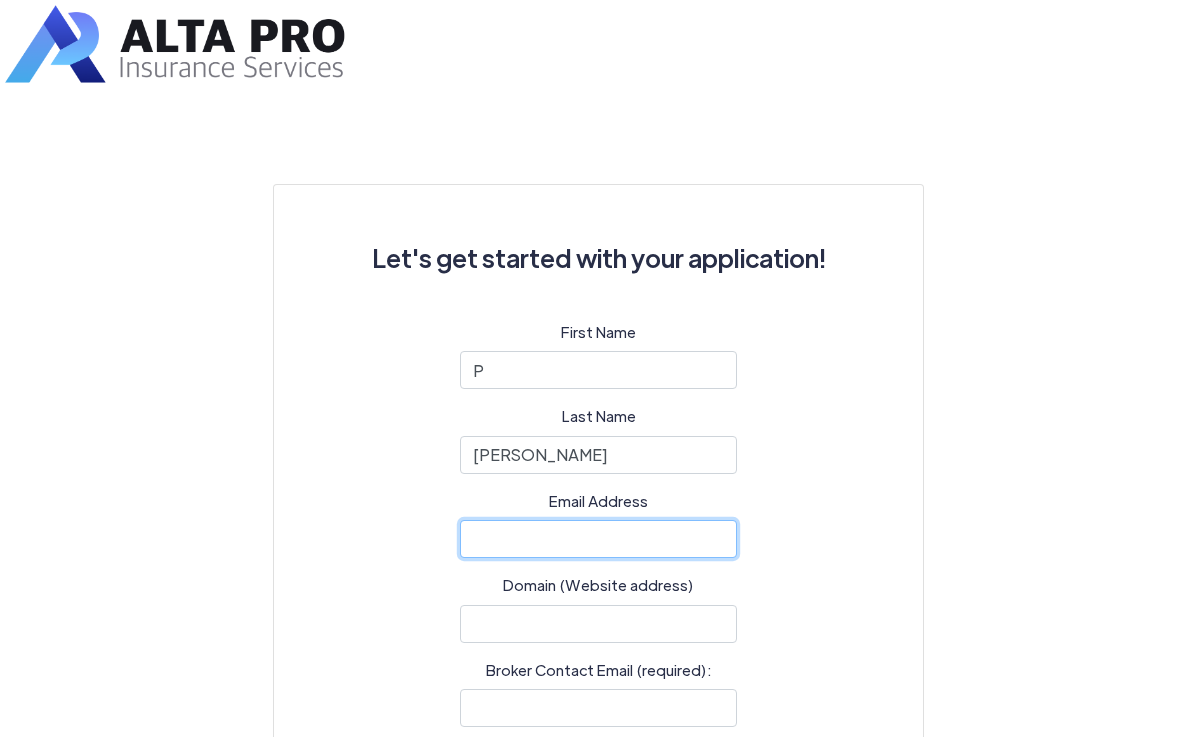 type on "[PERSON_NAME][EMAIL_ADDRESS][DOMAIN_NAME]" 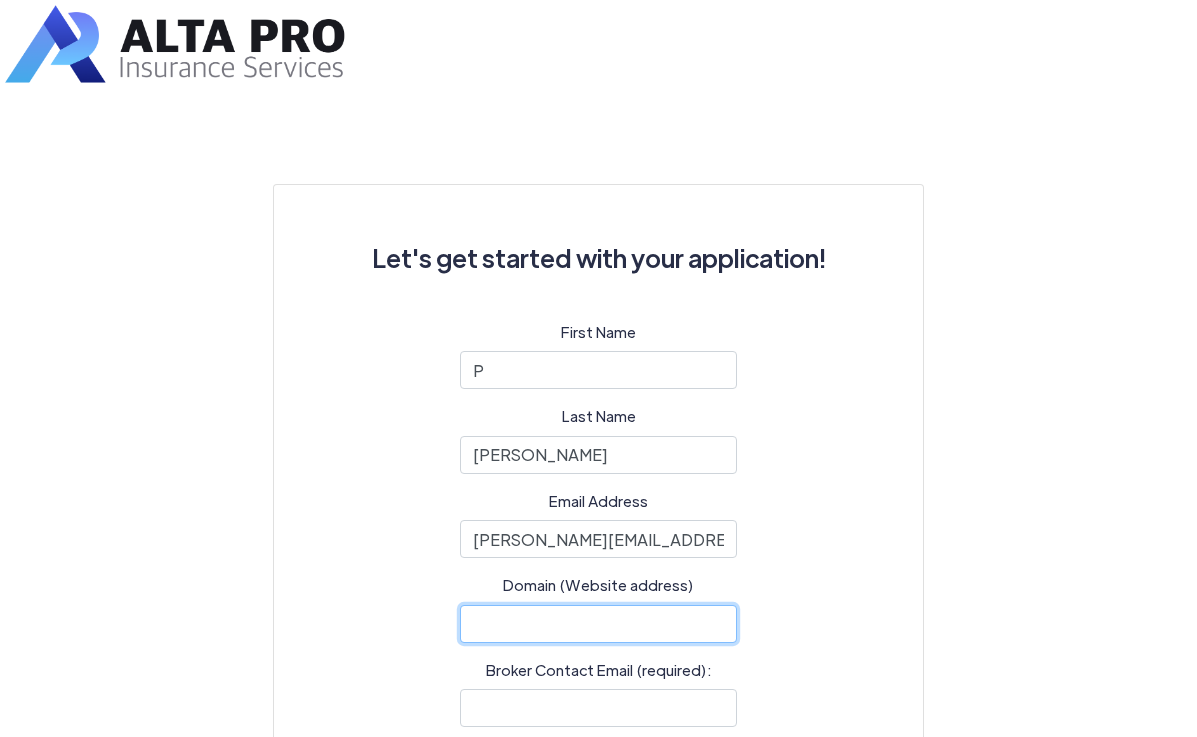 type on "1900 E. Golf Rd." 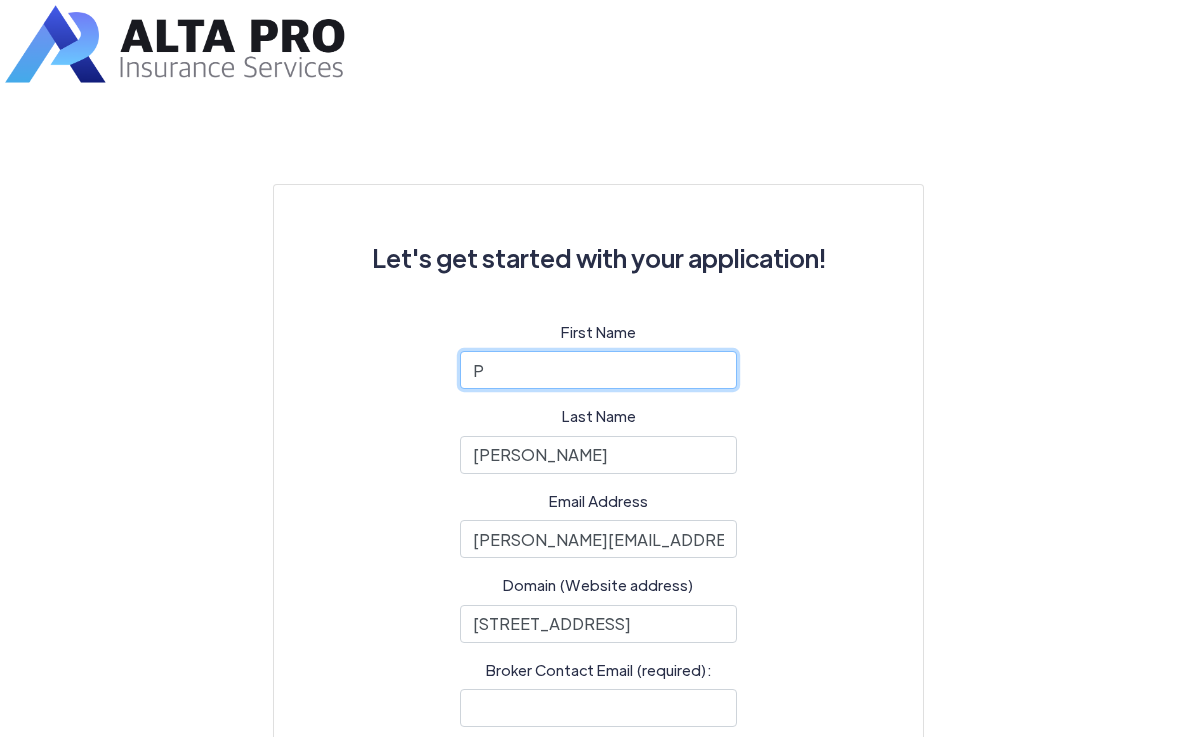 click on "P" 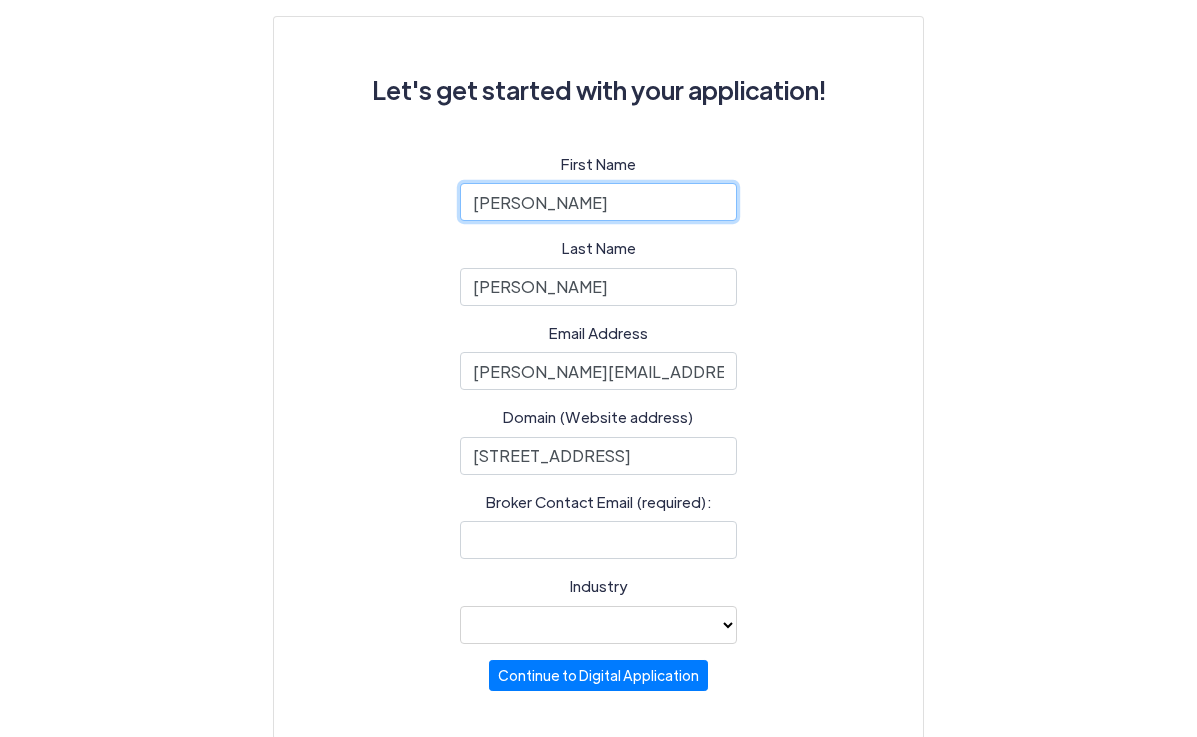 scroll, scrollTop: 170, scrollLeft: 0, axis: vertical 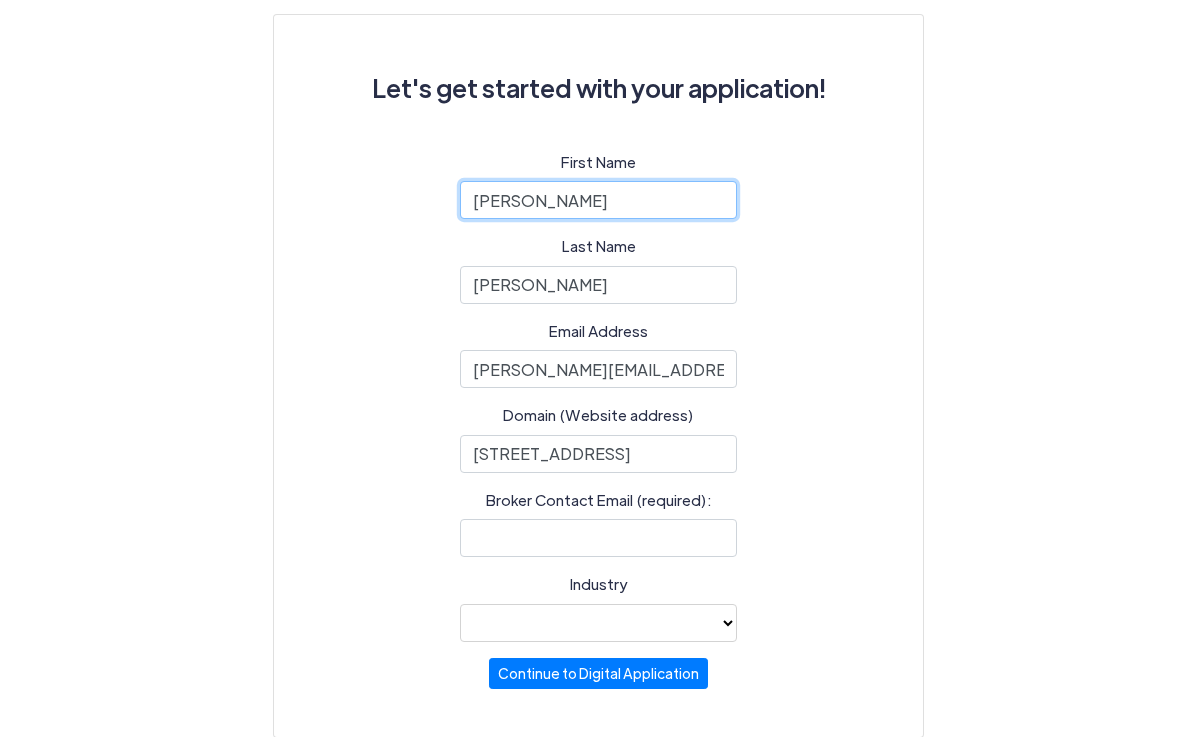 type on "P. Lynn" 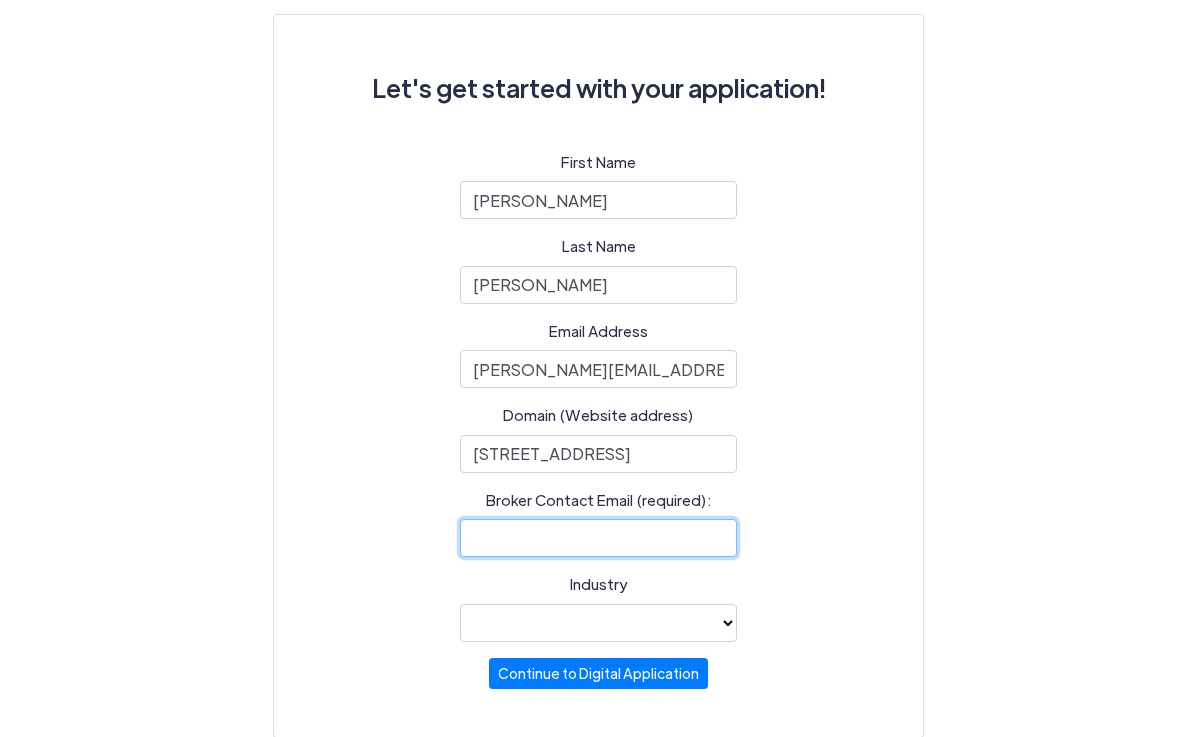 click 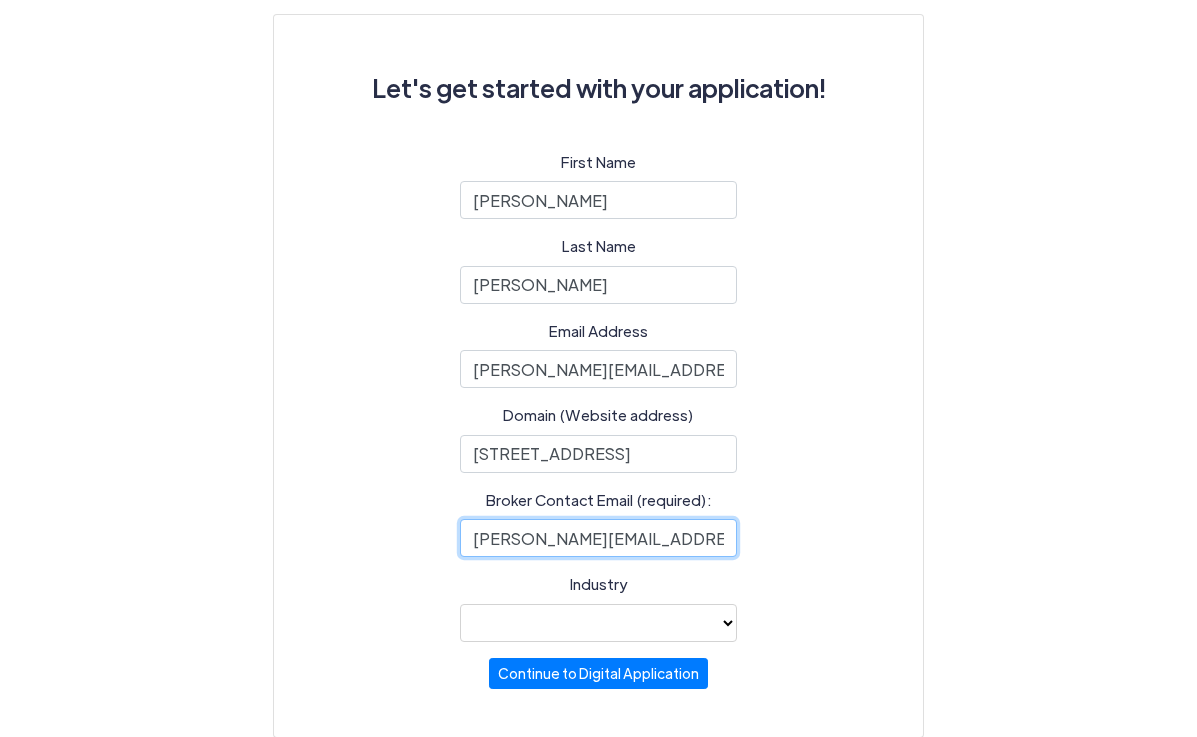 type on "chuck@caleader.com" 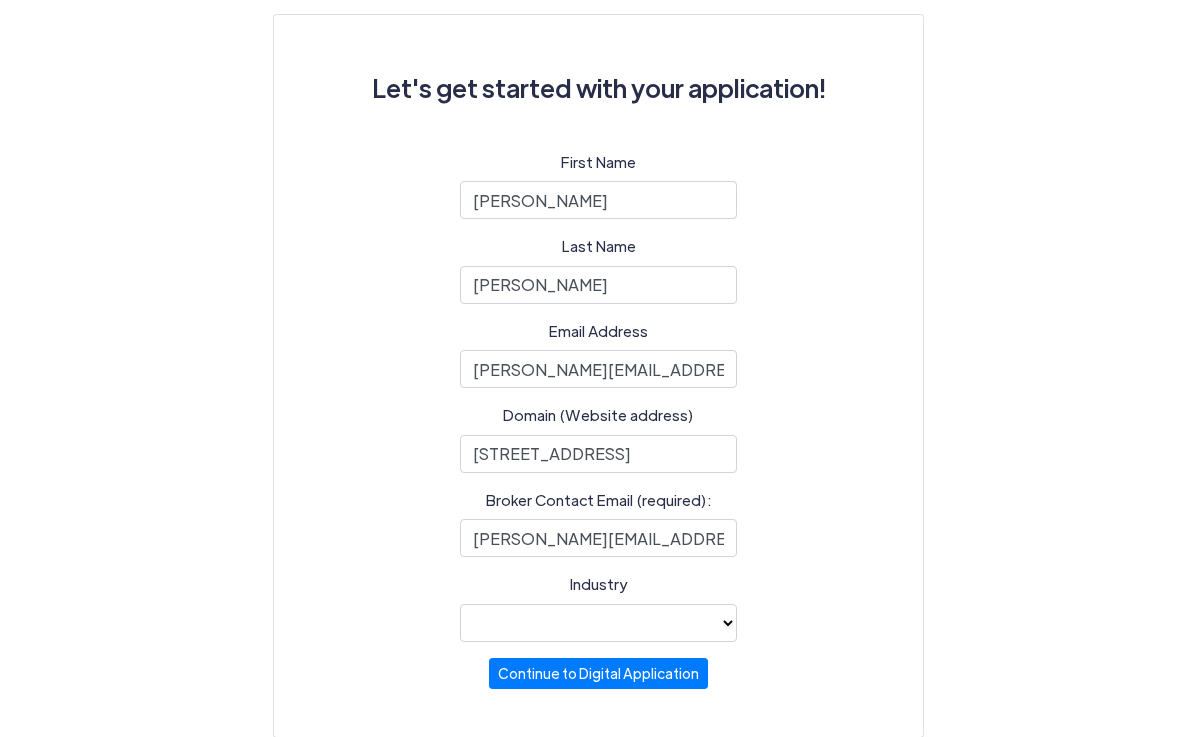 click on "Healthcare Legal Other industry not noted Professional Services (e.g. accounting, consulting firms)" 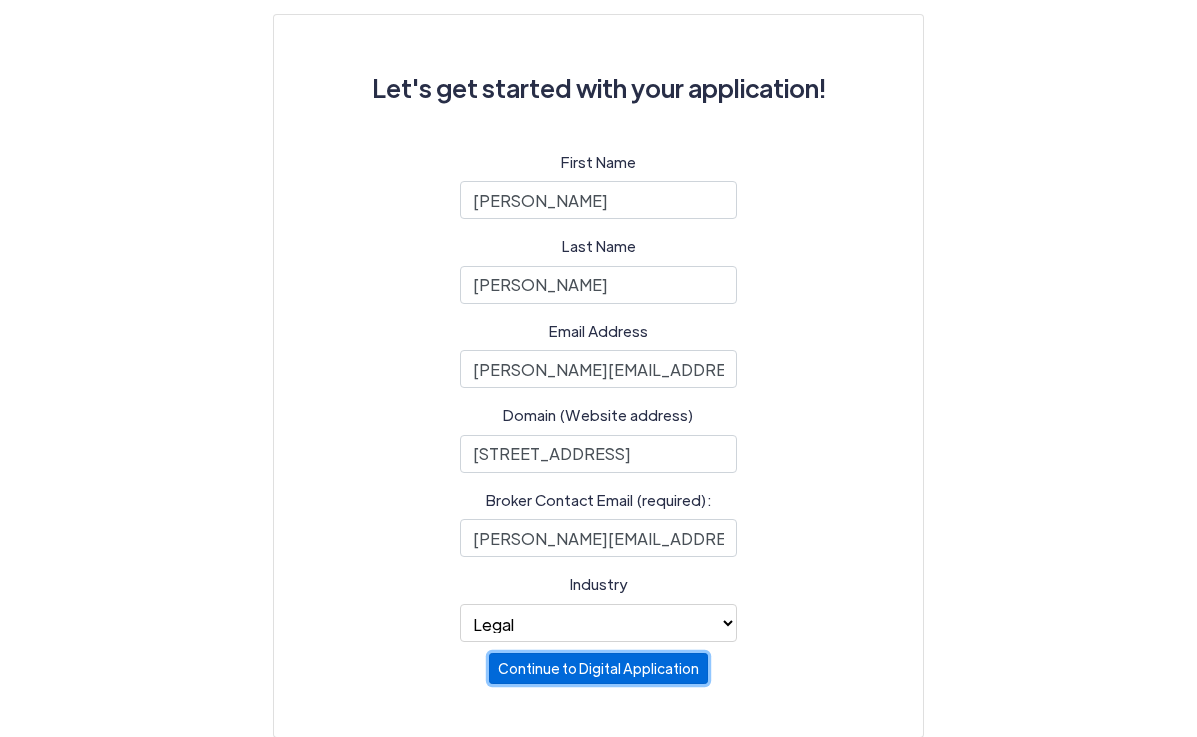 click on "Continue to Digital Application" 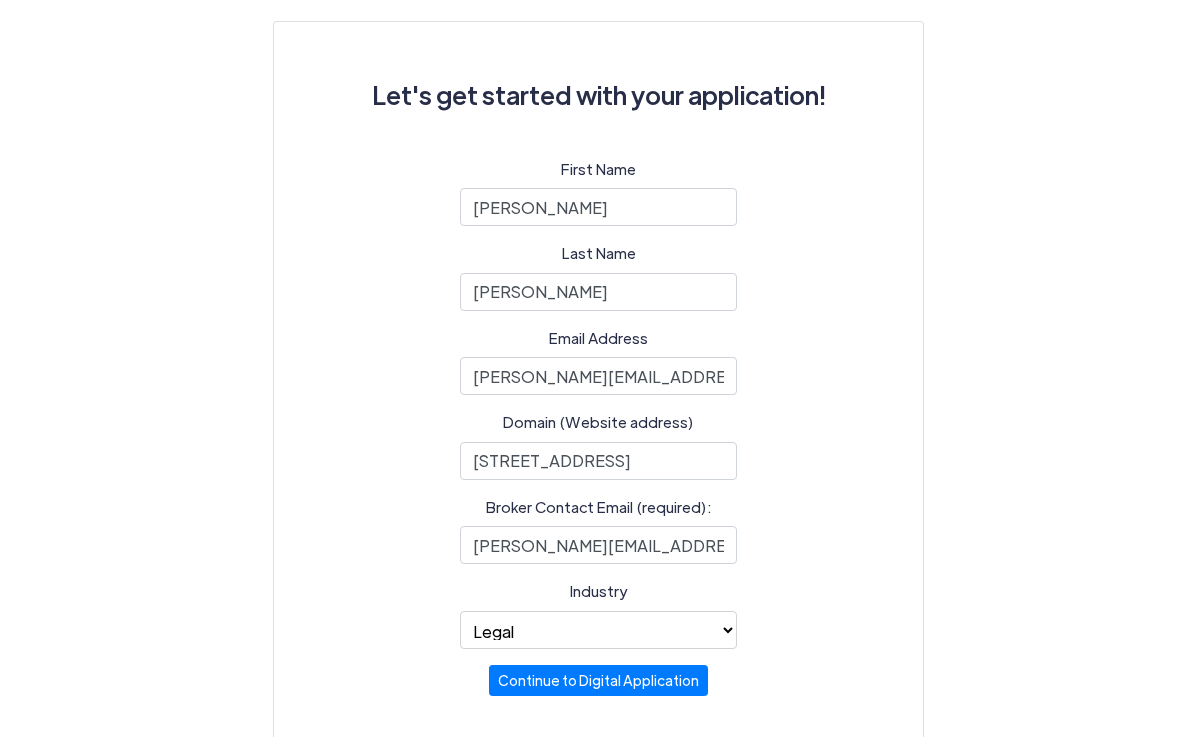 scroll, scrollTop: 170, scrollLeft: 0, axis: vertical 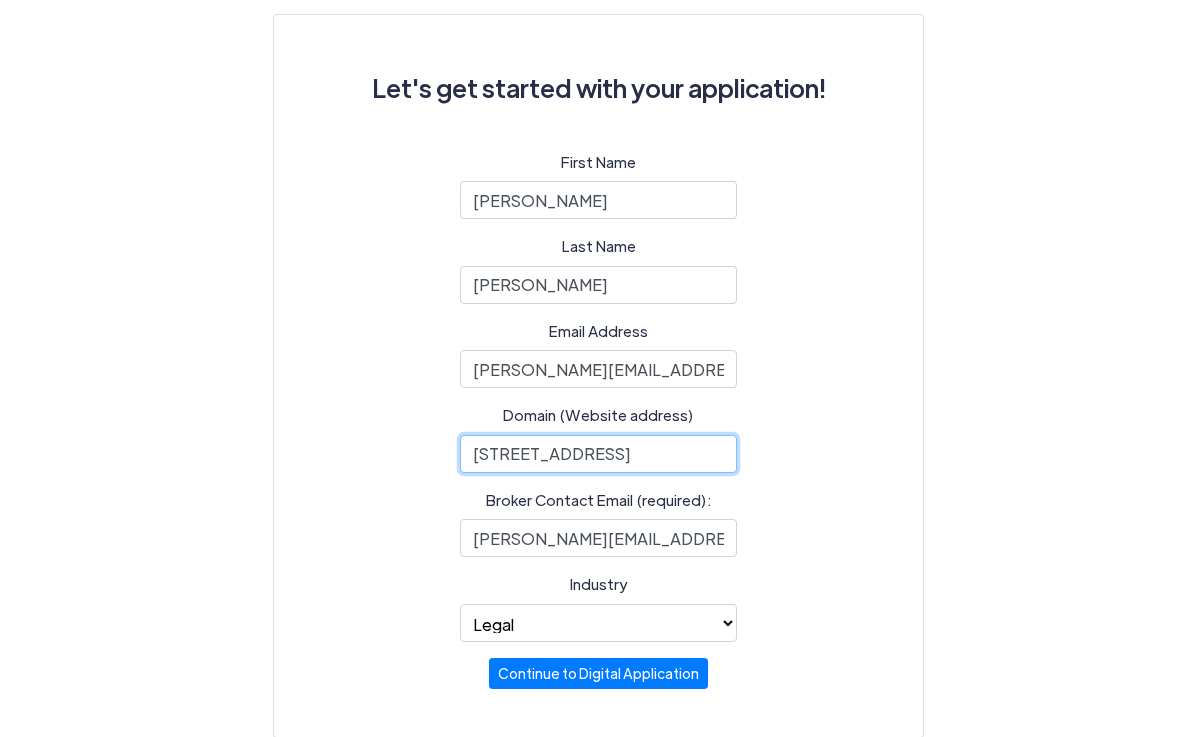 drag, startPoint x: 603, startPoint y: 456, endPoint x: 450, endPoint y: 458, distance: 153.01308 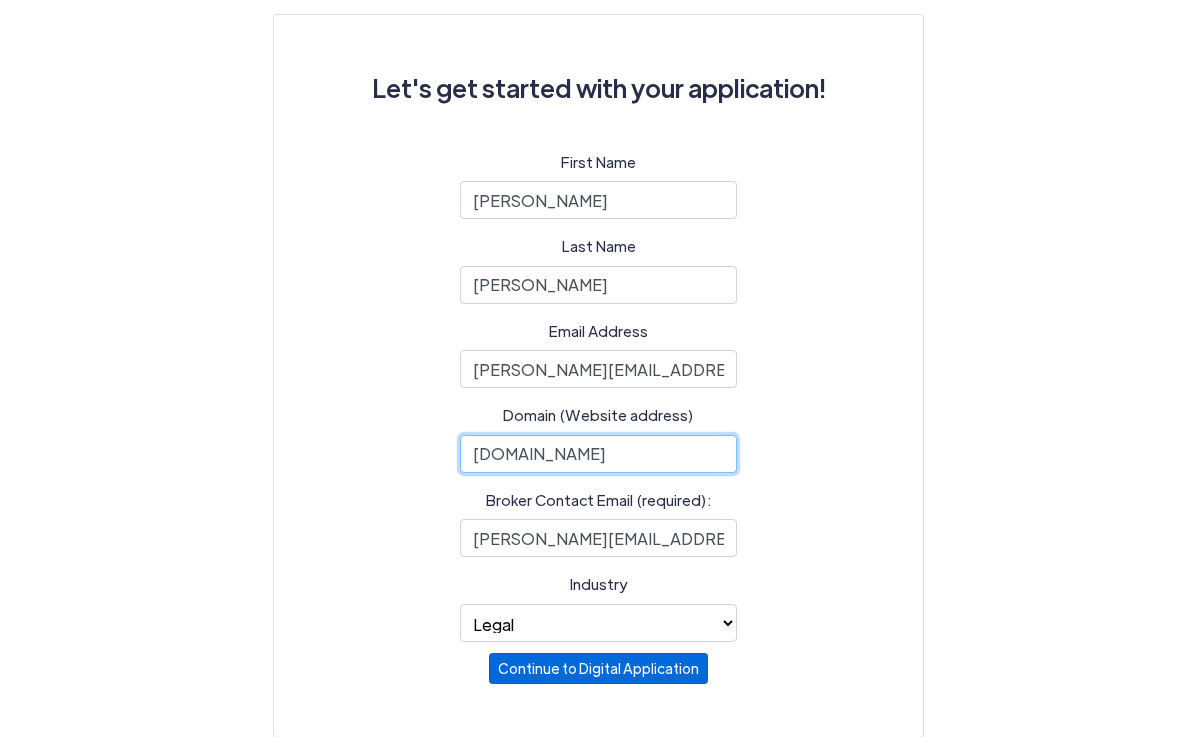type on "www.lwlawllc.com" 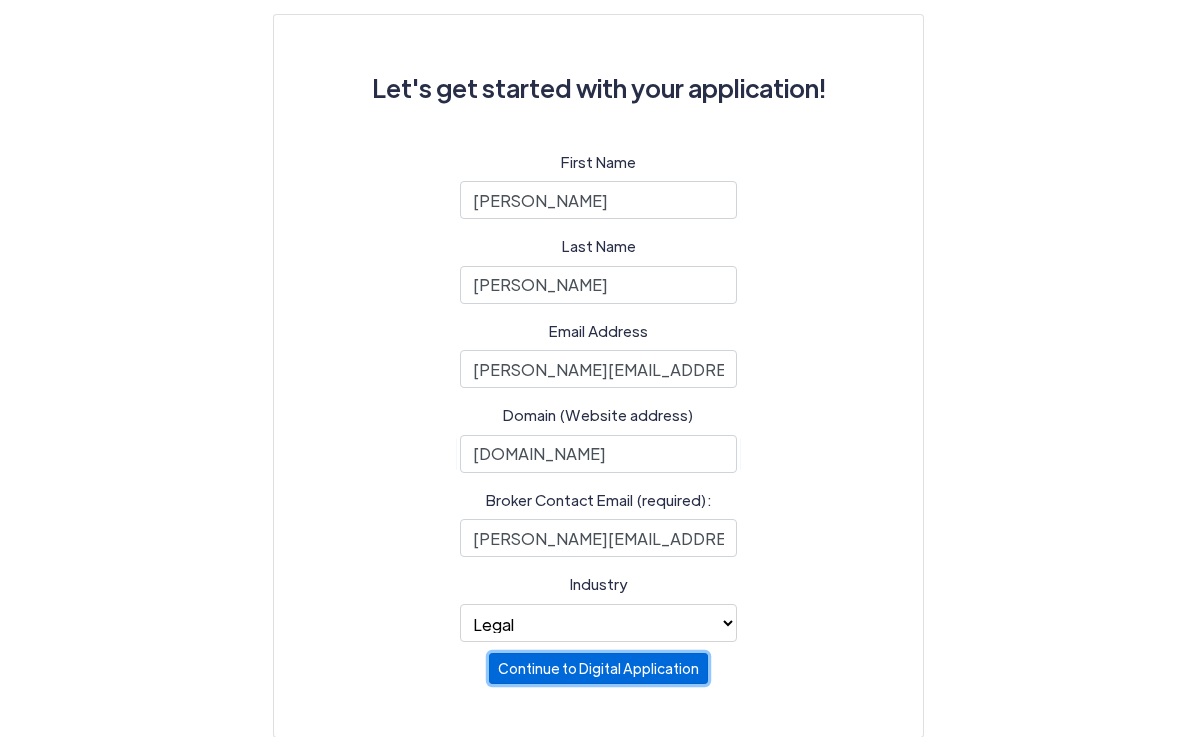 click on "Continue to Digital Application" 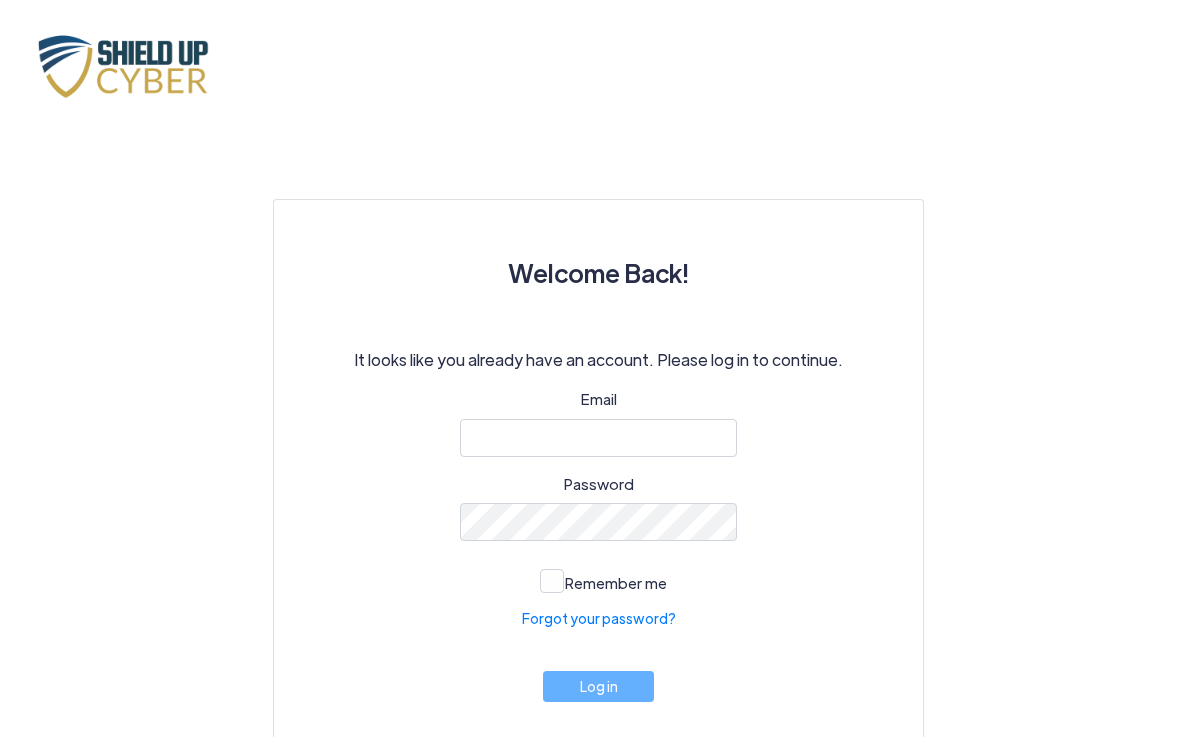 scroll, scrollTop: 0, scrollLeft: 0, axis: both 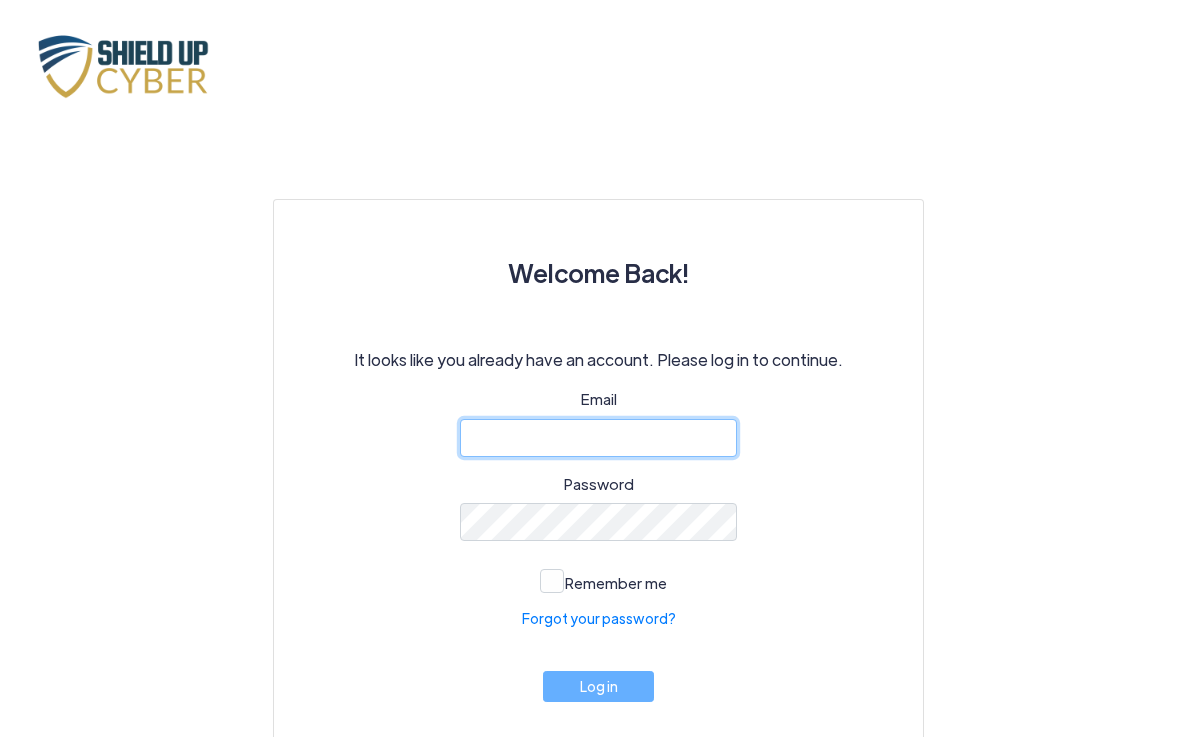 click 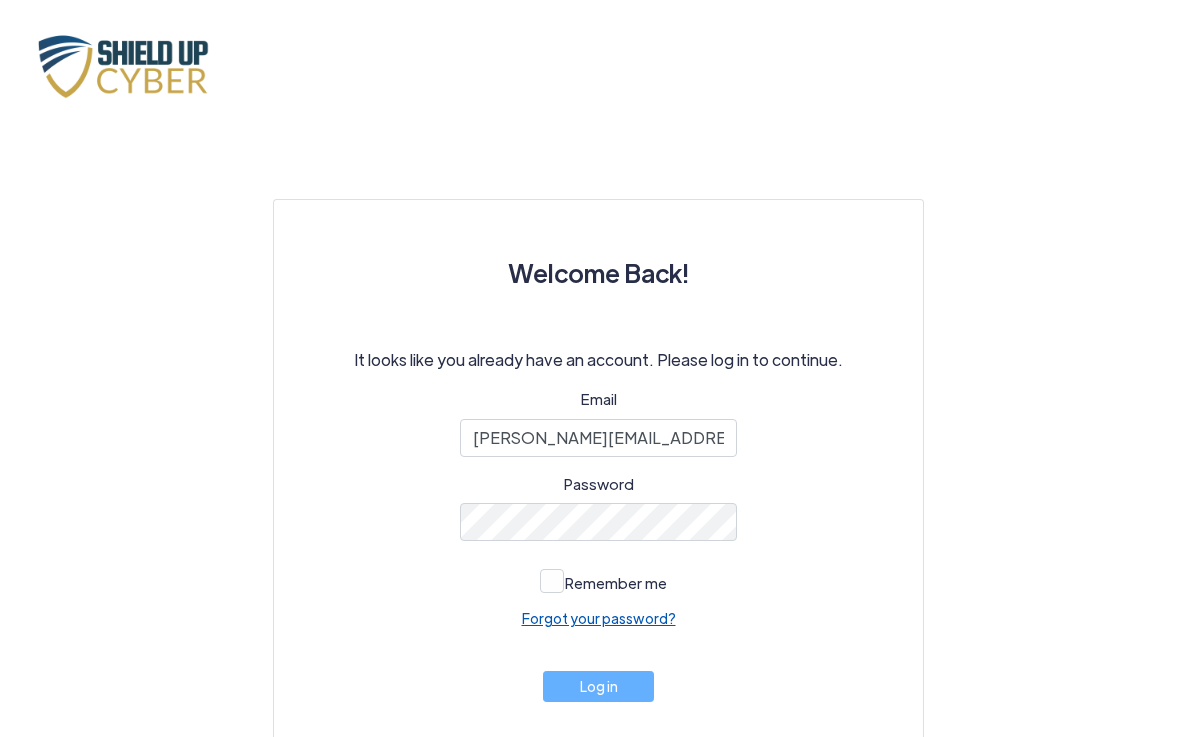 click on "Forgot your password?" 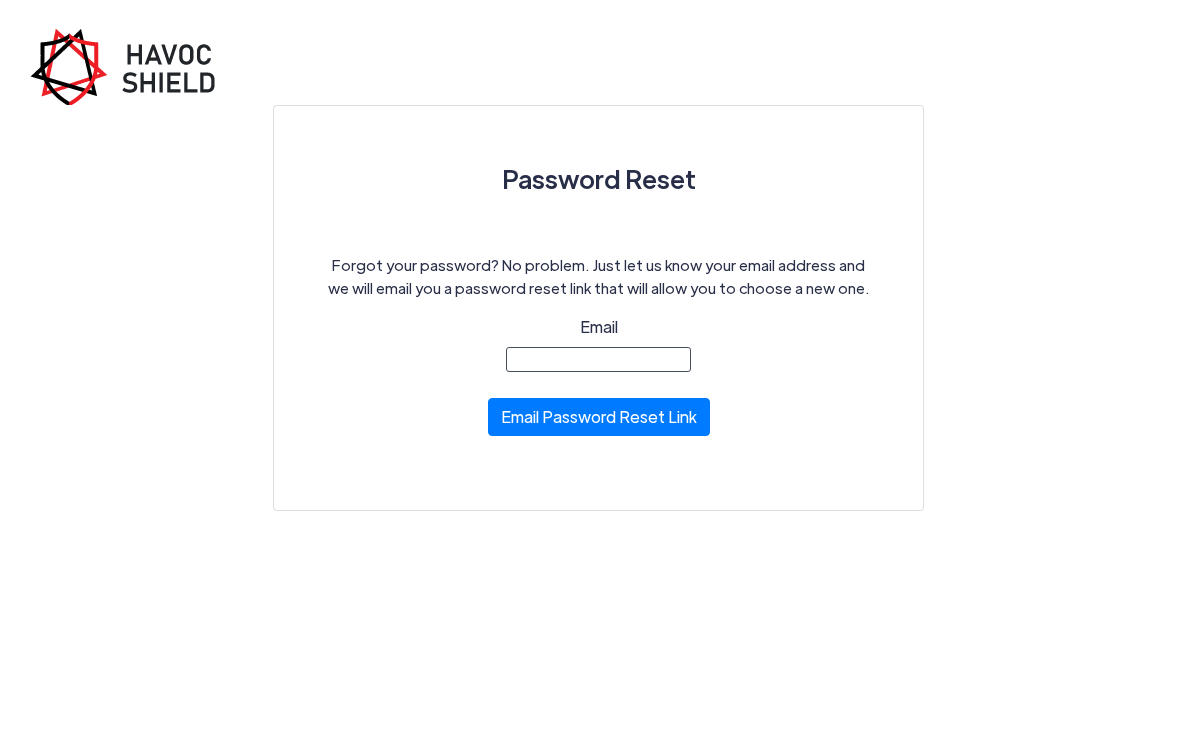click on "Email" 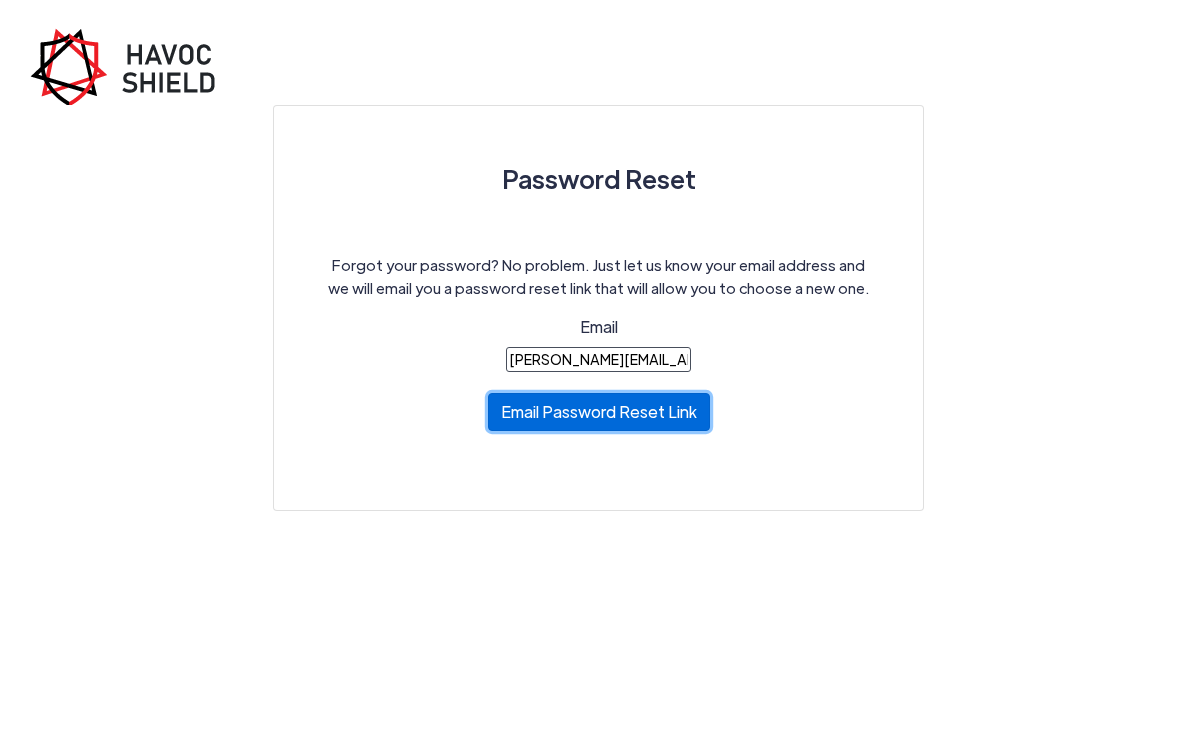click on "Email Password Reset Link" 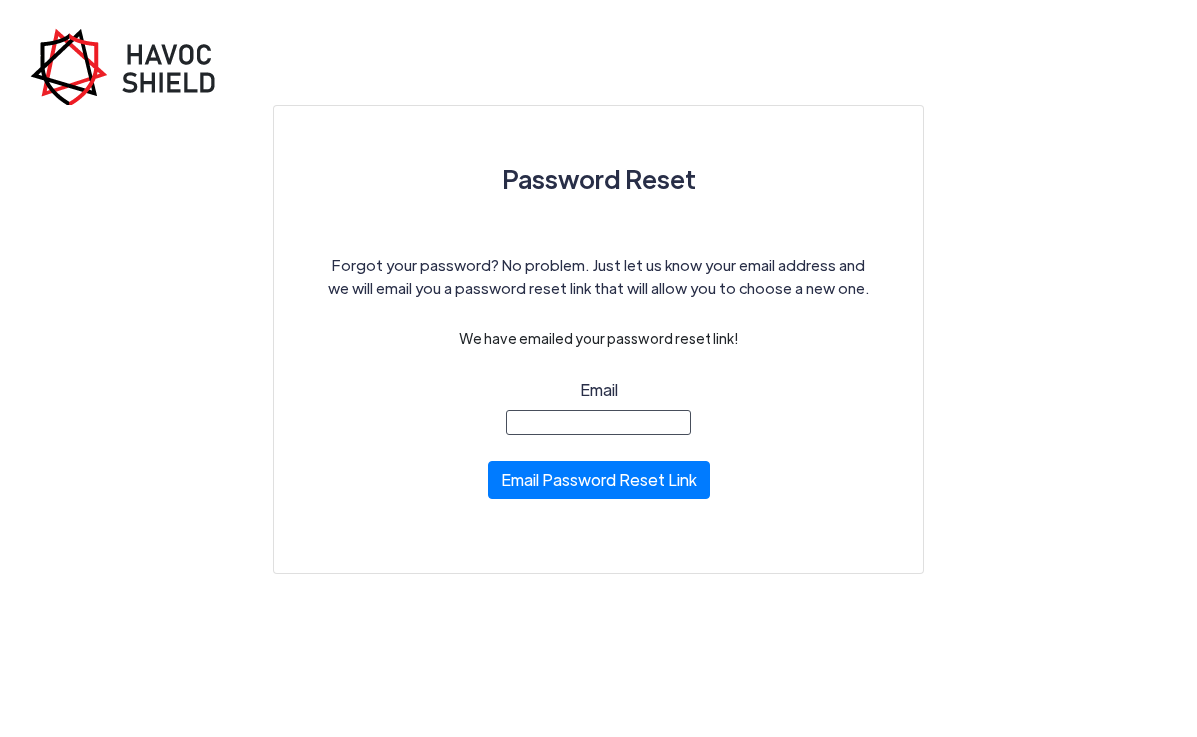 click on "Email" 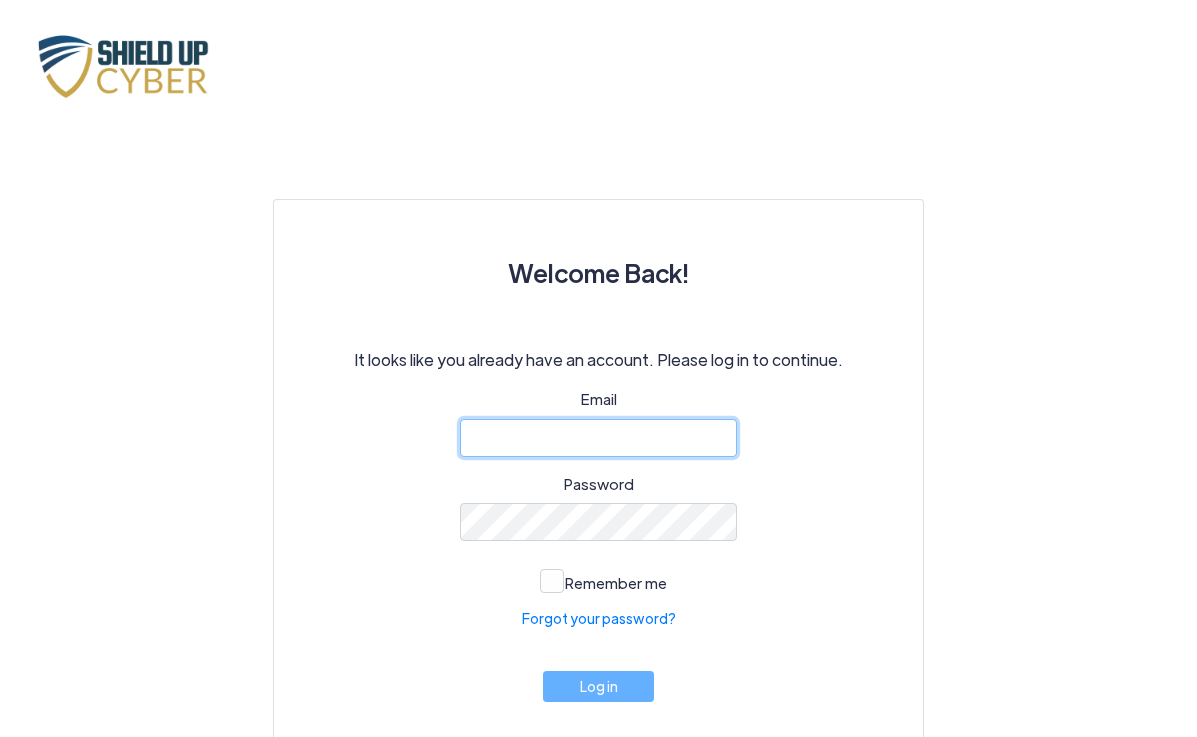type on "[PERSON_NAME][EMAIL_ADDRESS][DOMAIN_NAME]" 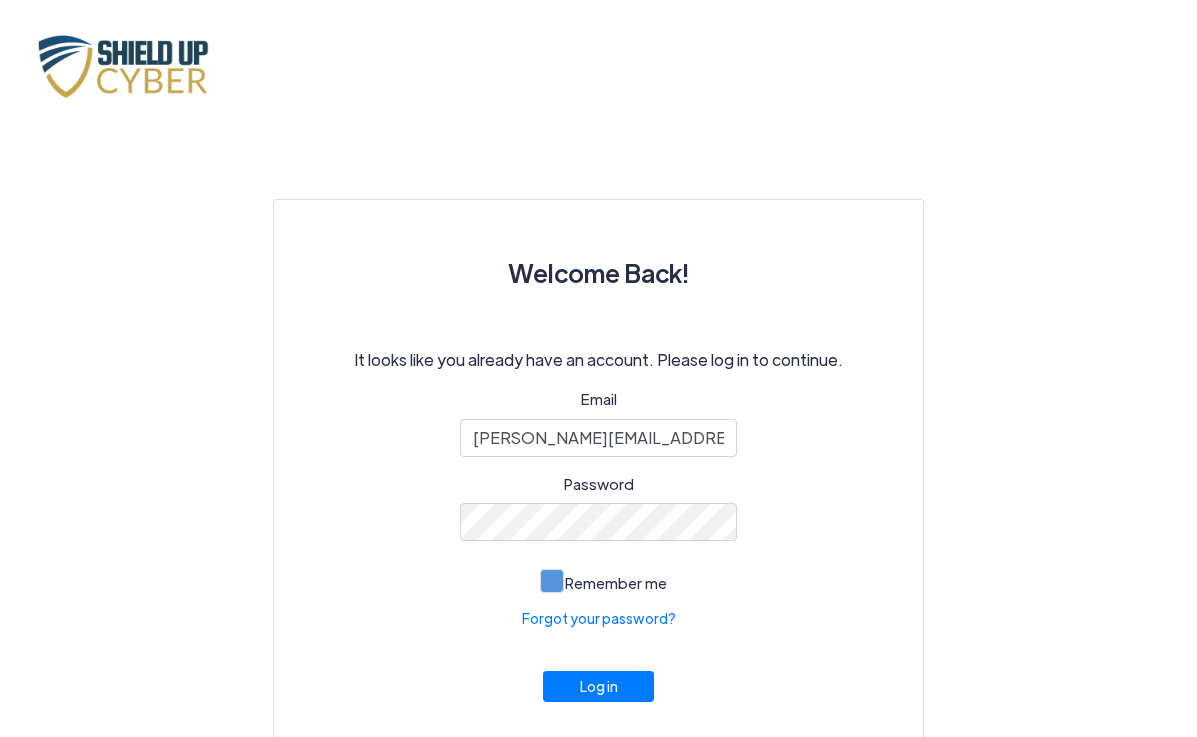 click 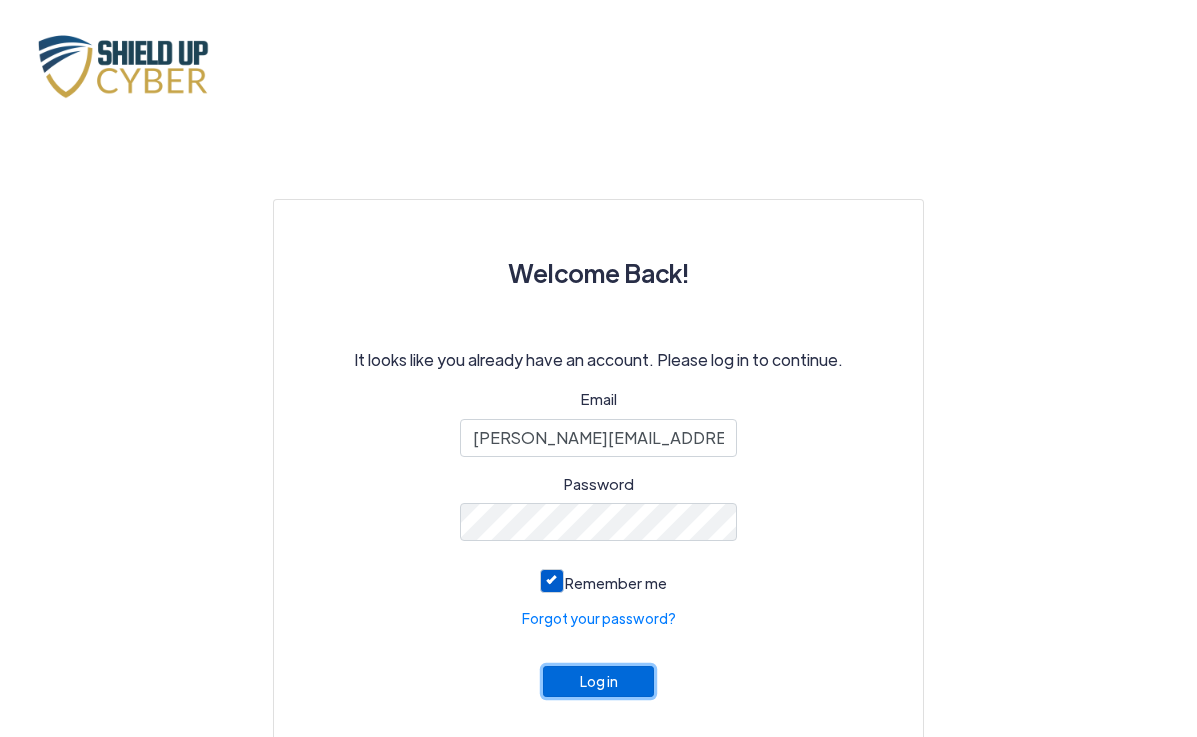 click on "Log in" 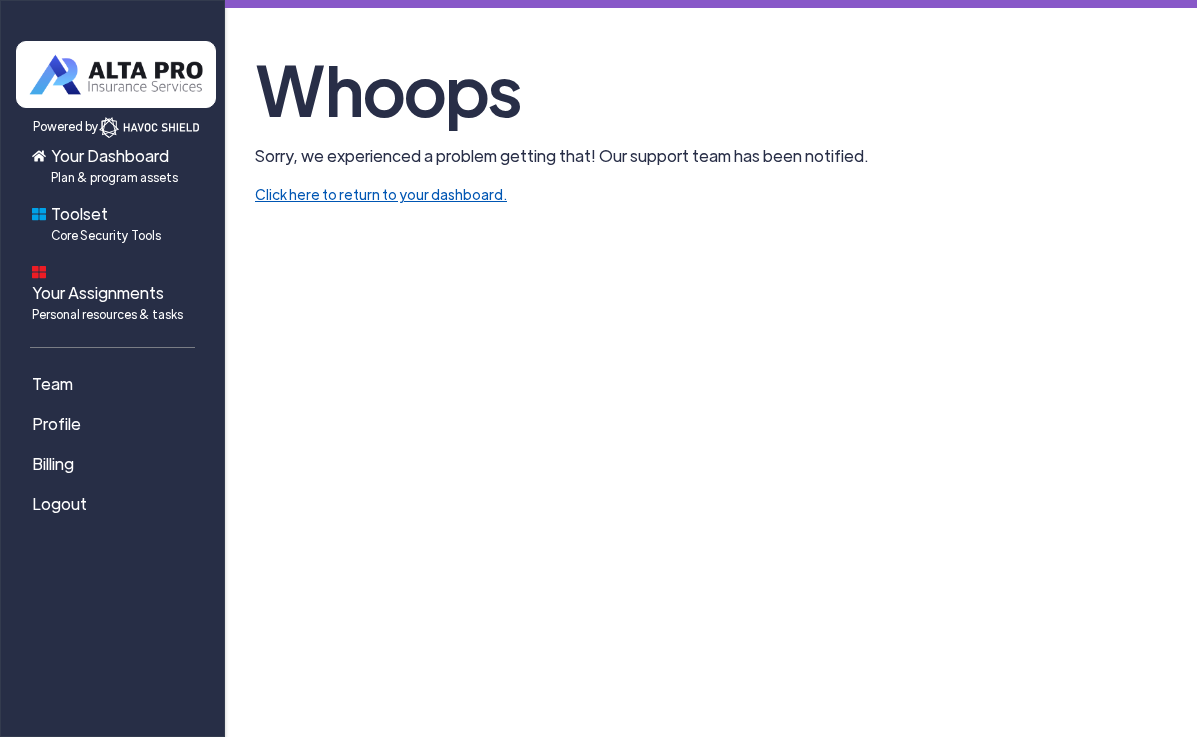 click on "Click here to return to your dashboard." 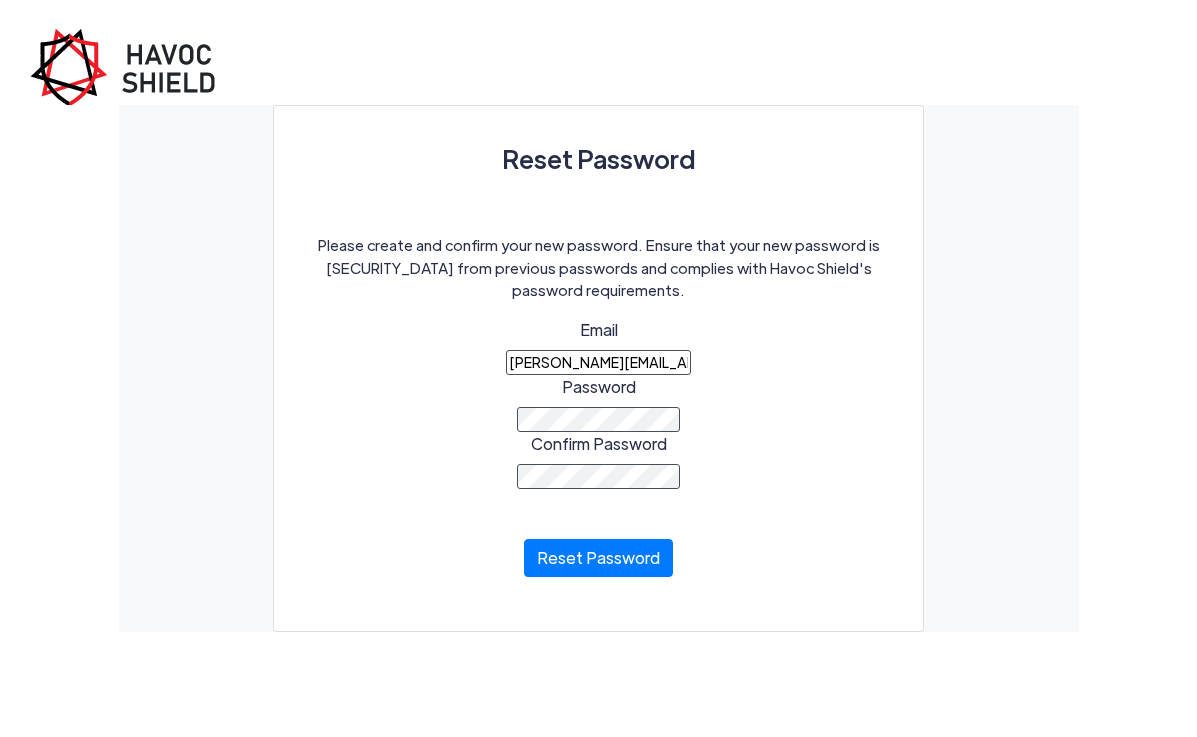 scroll, scrollTop: 0, scrollLeft: 0, axis: both 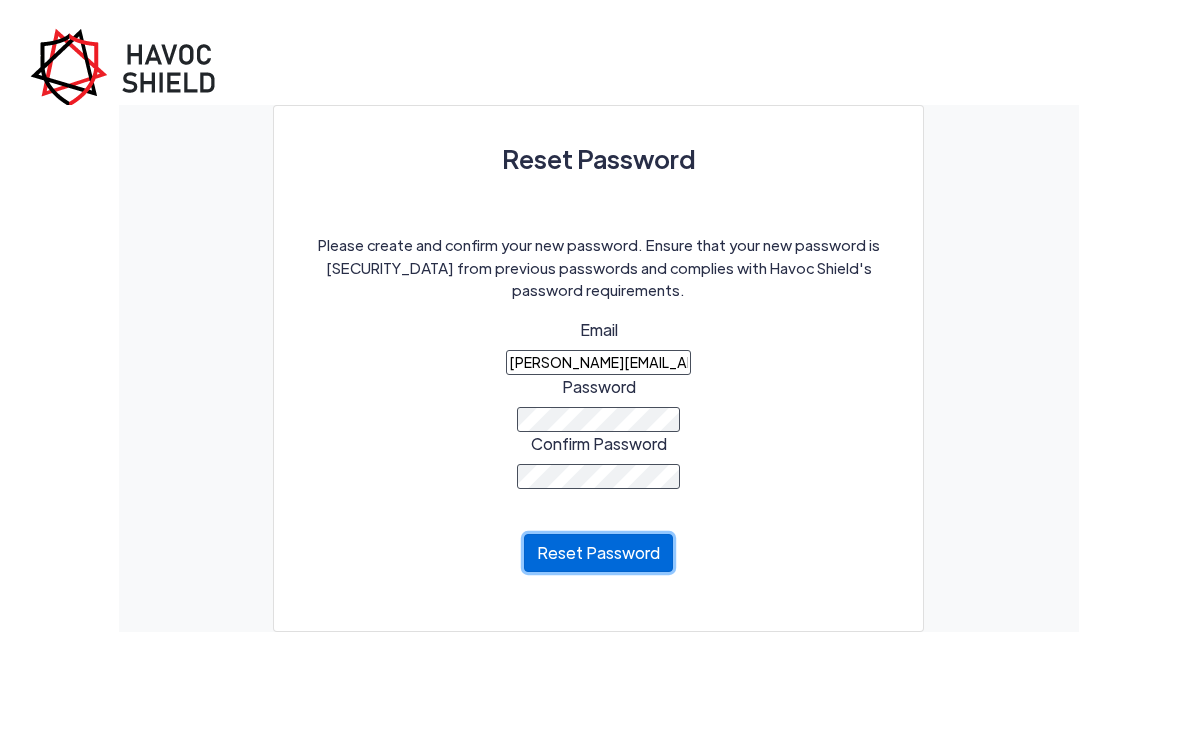 click on "Reset Password" 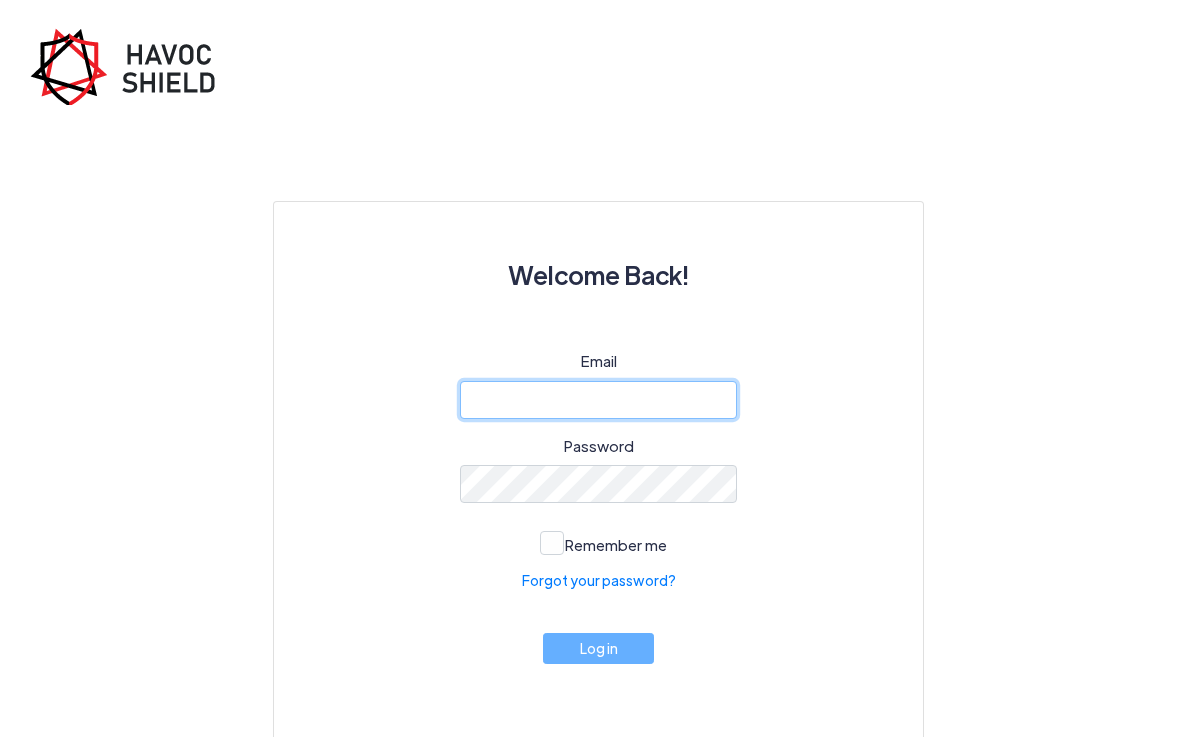 type on "[PERSON_NAME][EMAIL_ADDRESS][DOMAIN_NAME]" 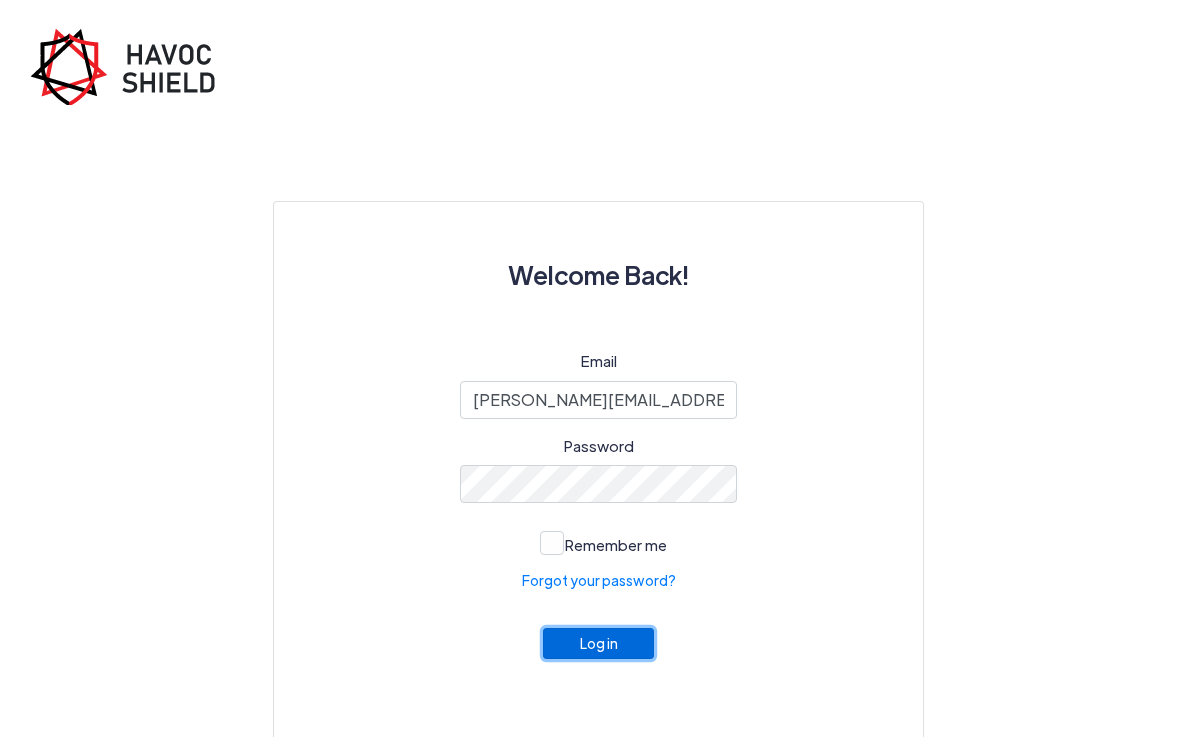 click on "Log in" 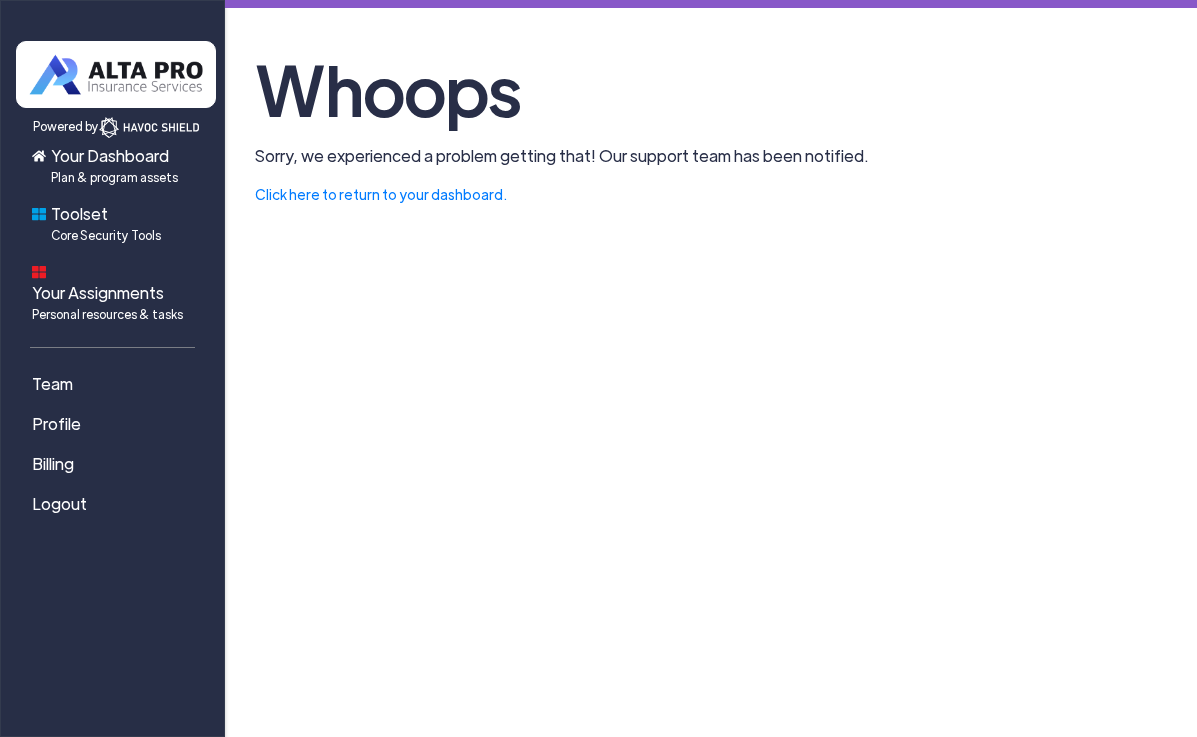 click on "Whoops" 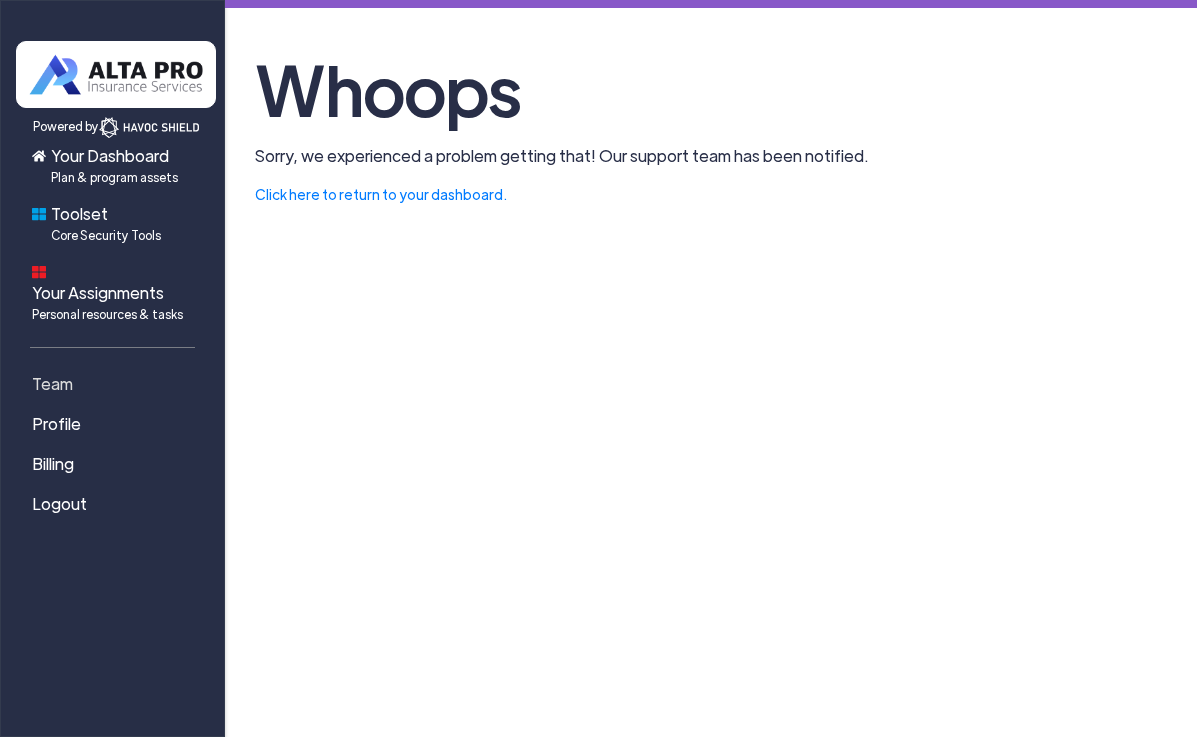 click on "Team" 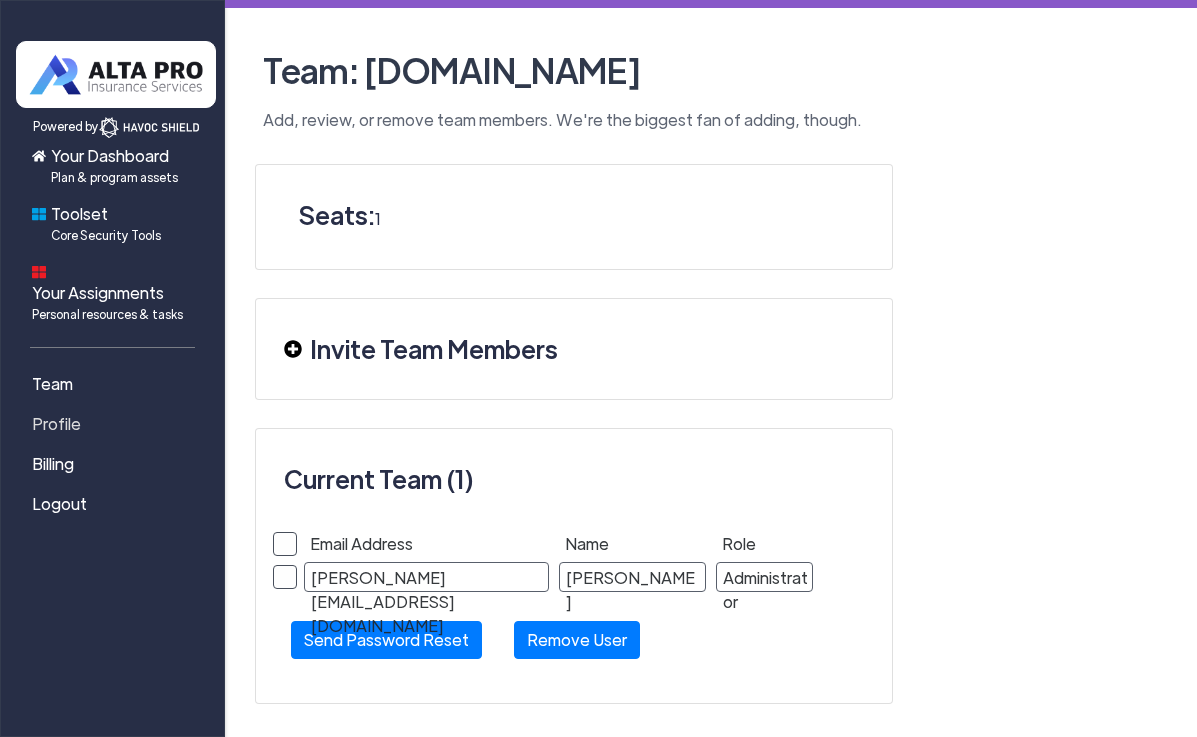 click on "Profile" 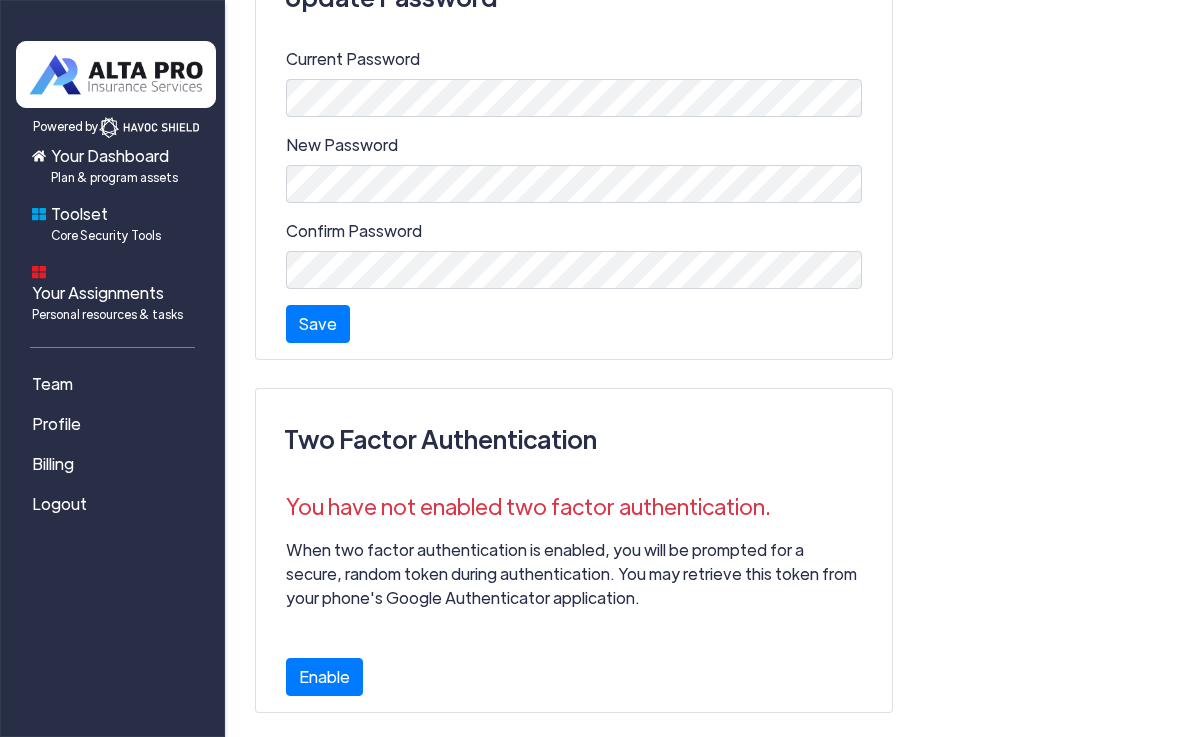 scroll, scrollTop: 805, scrollLeft: 0, axis: vertical 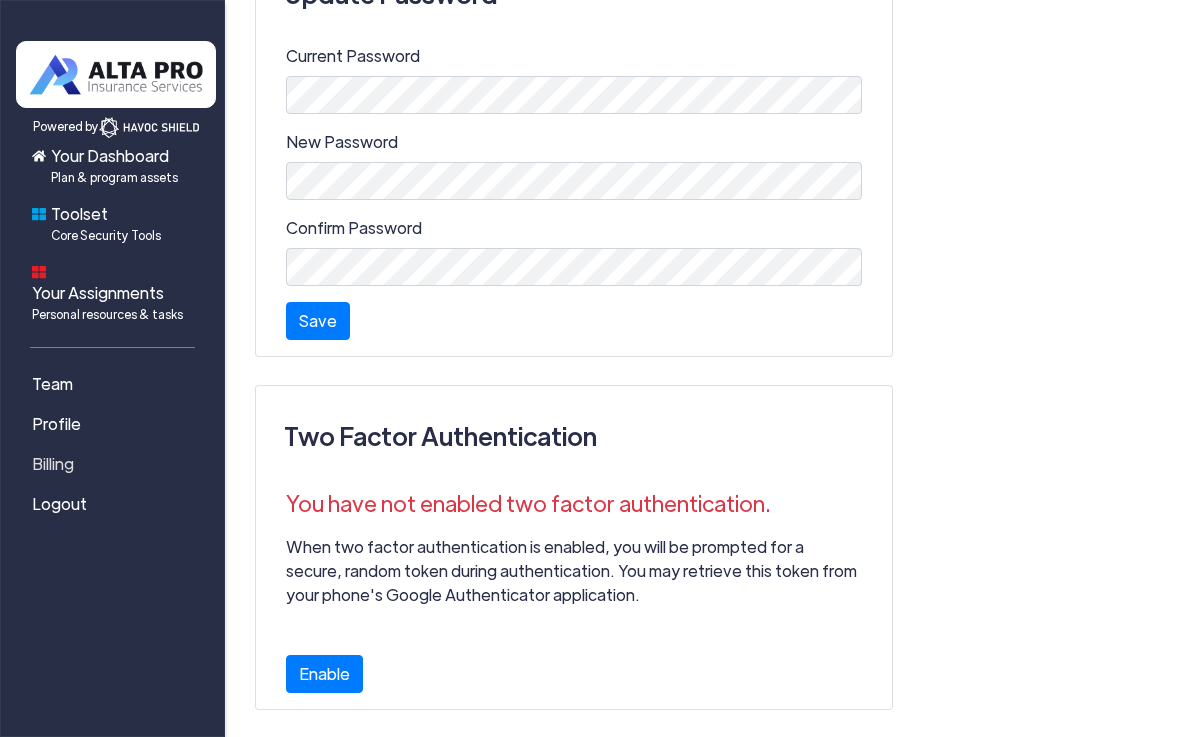 click on "Billing" 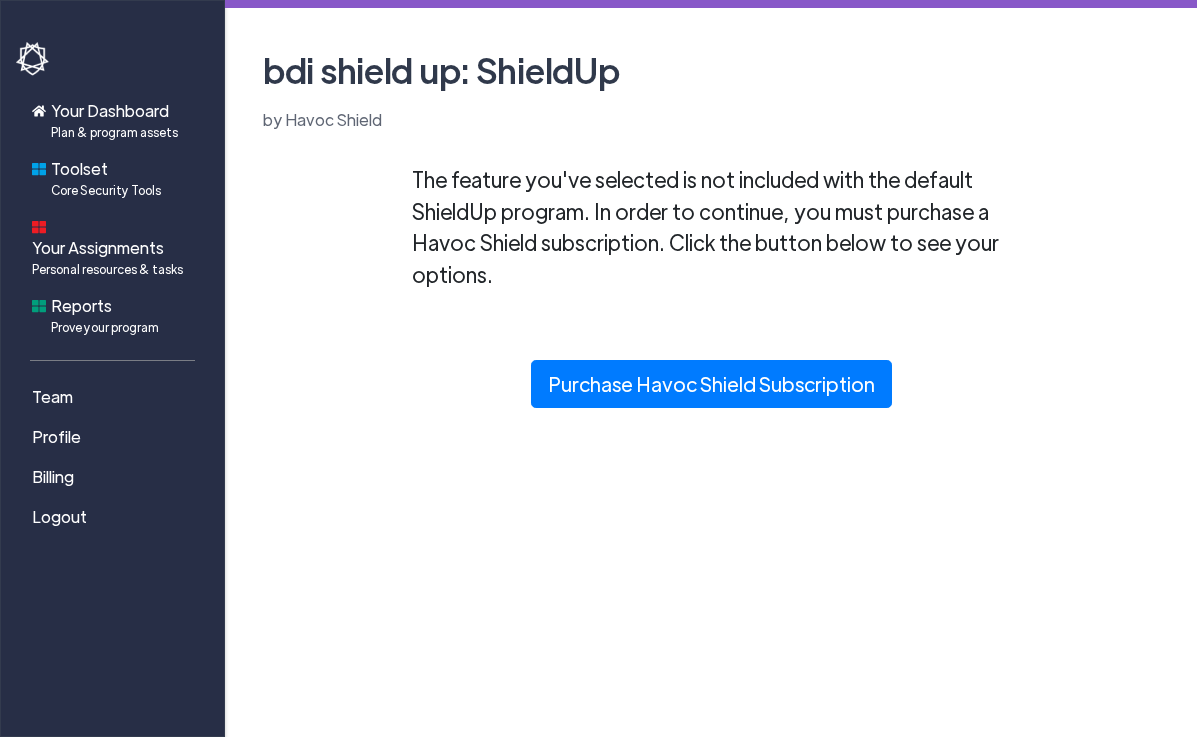 scroll, scrollTop: 0, scrollLeft: 0, axis: both 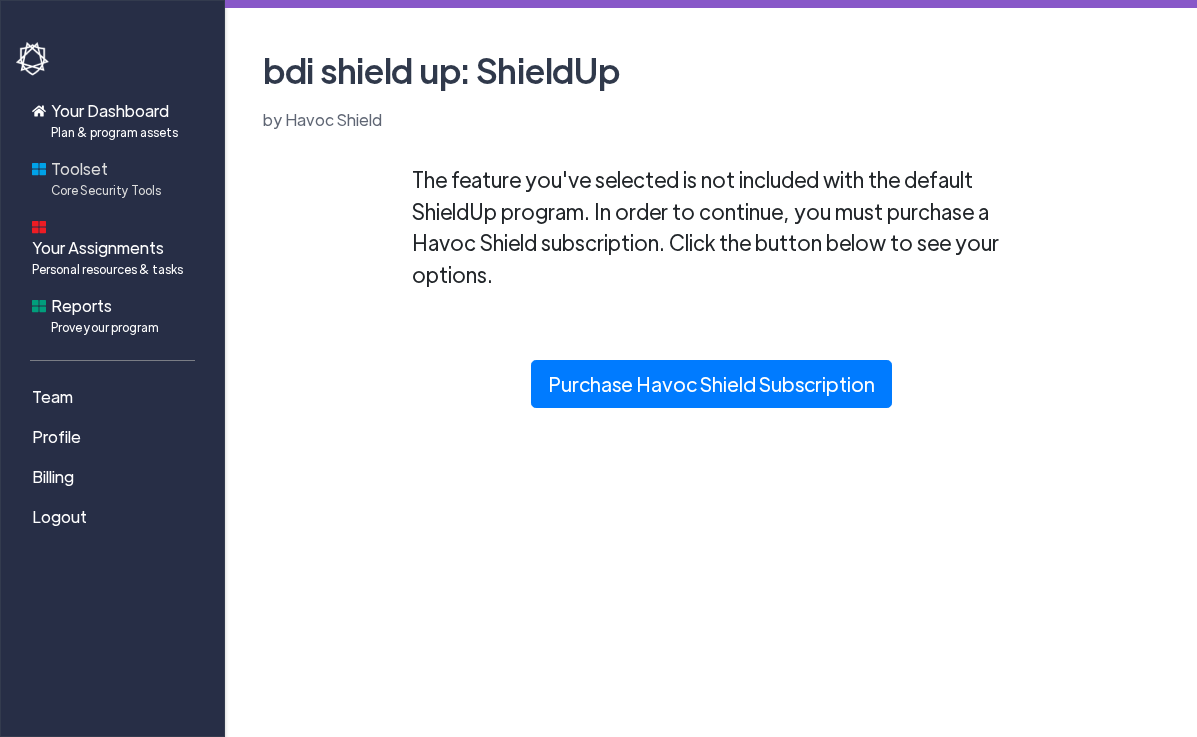 click on "Toolset  Core Security Tools" 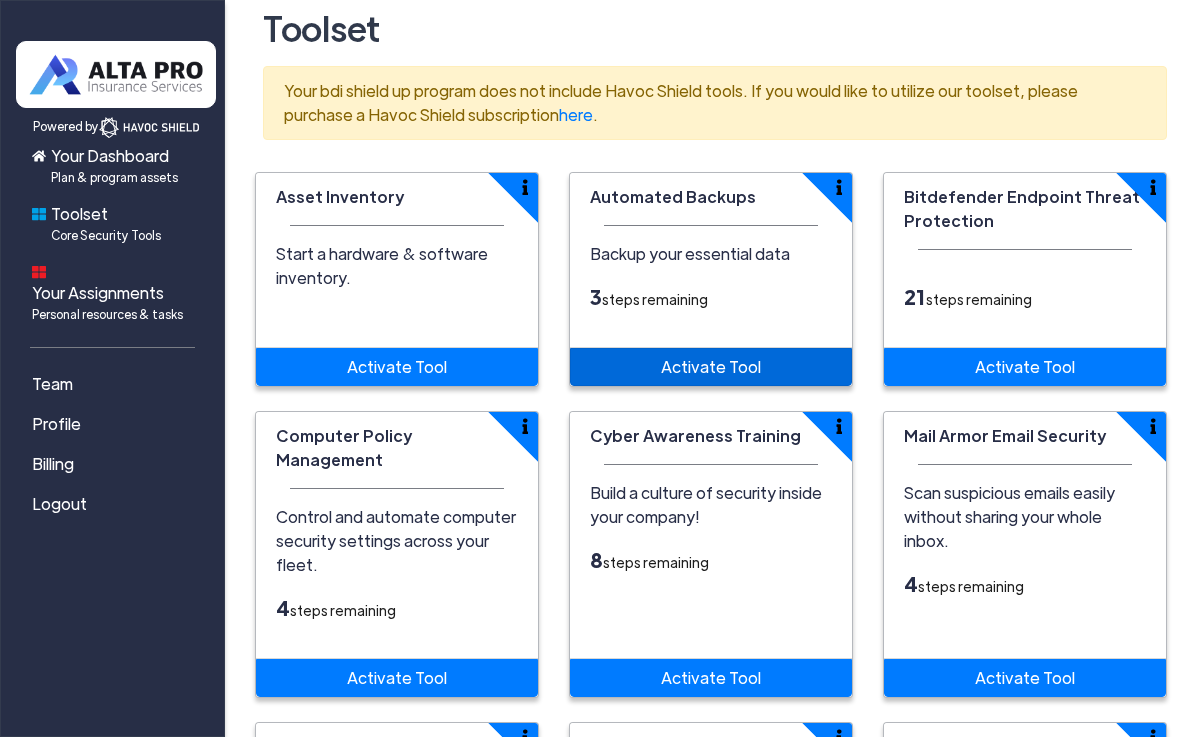 scroll, scrollTop: 49, scrollLeft: 0, axis: vertical 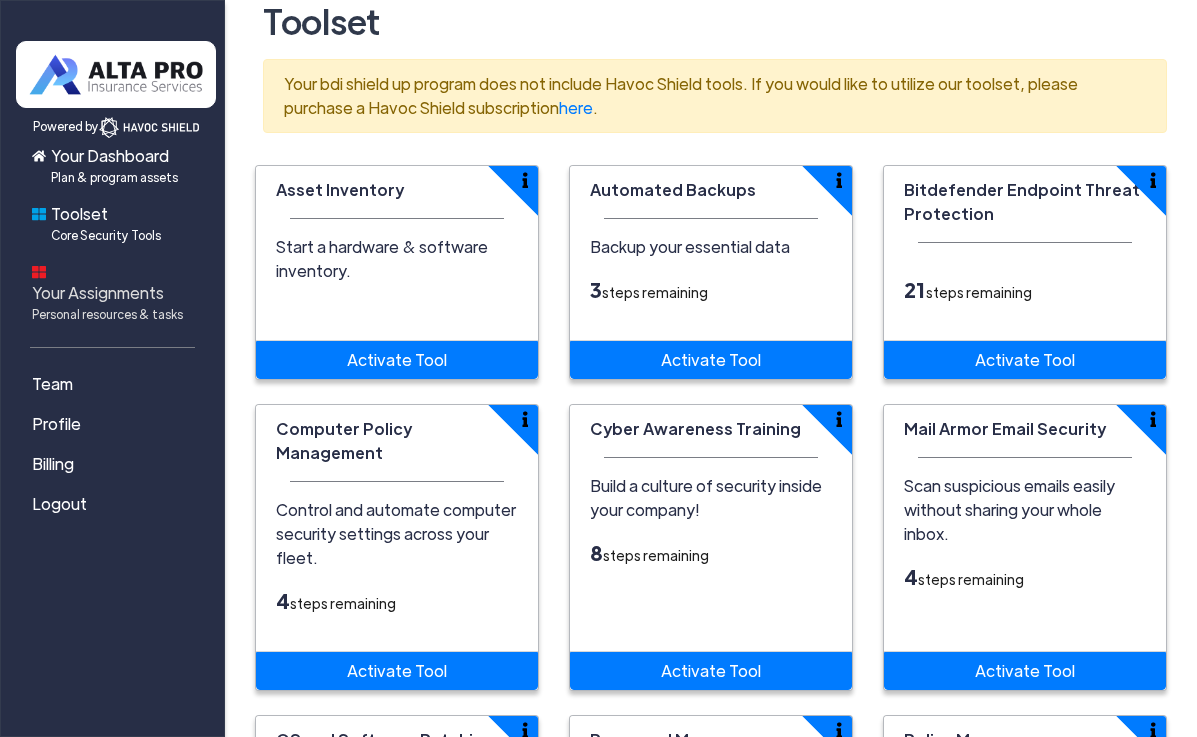 click on "Personal resources & tasks" 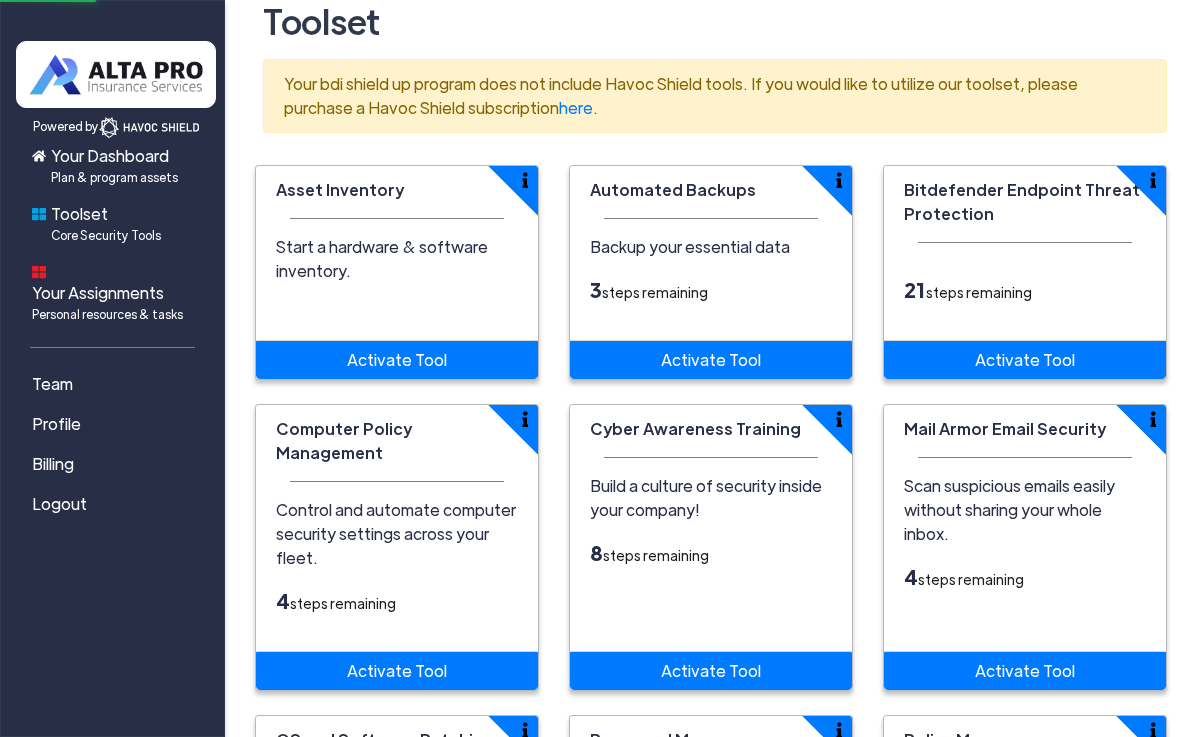 scroll, scrollTop: 0, scrollLeft: 0, axis: both 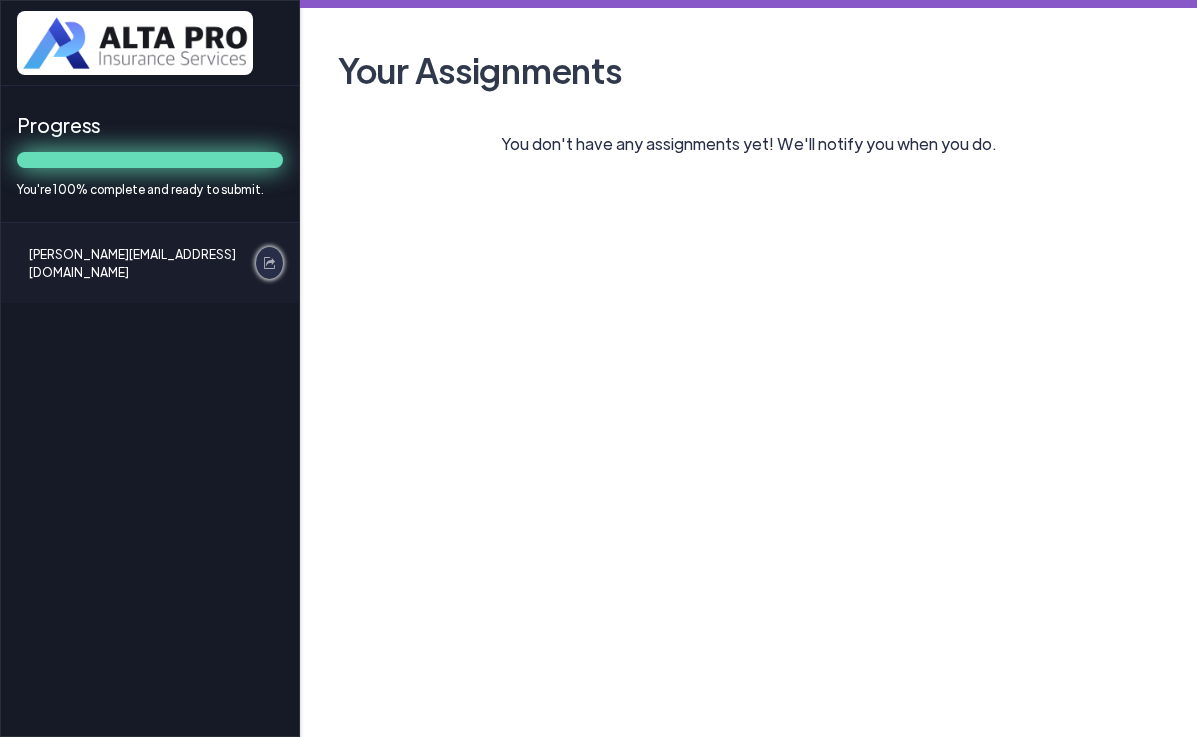 click 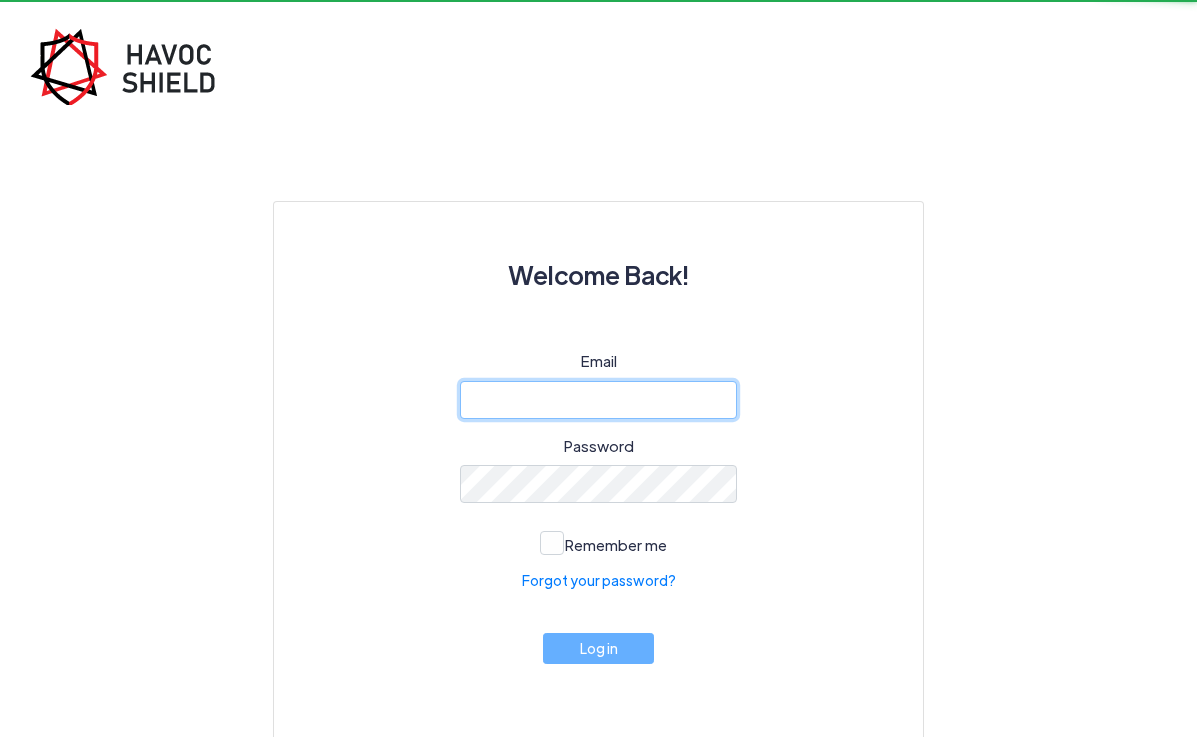 type on "[PERSON_NAME][EMAIL_ADDRESS][DOMAIN_NAME]" 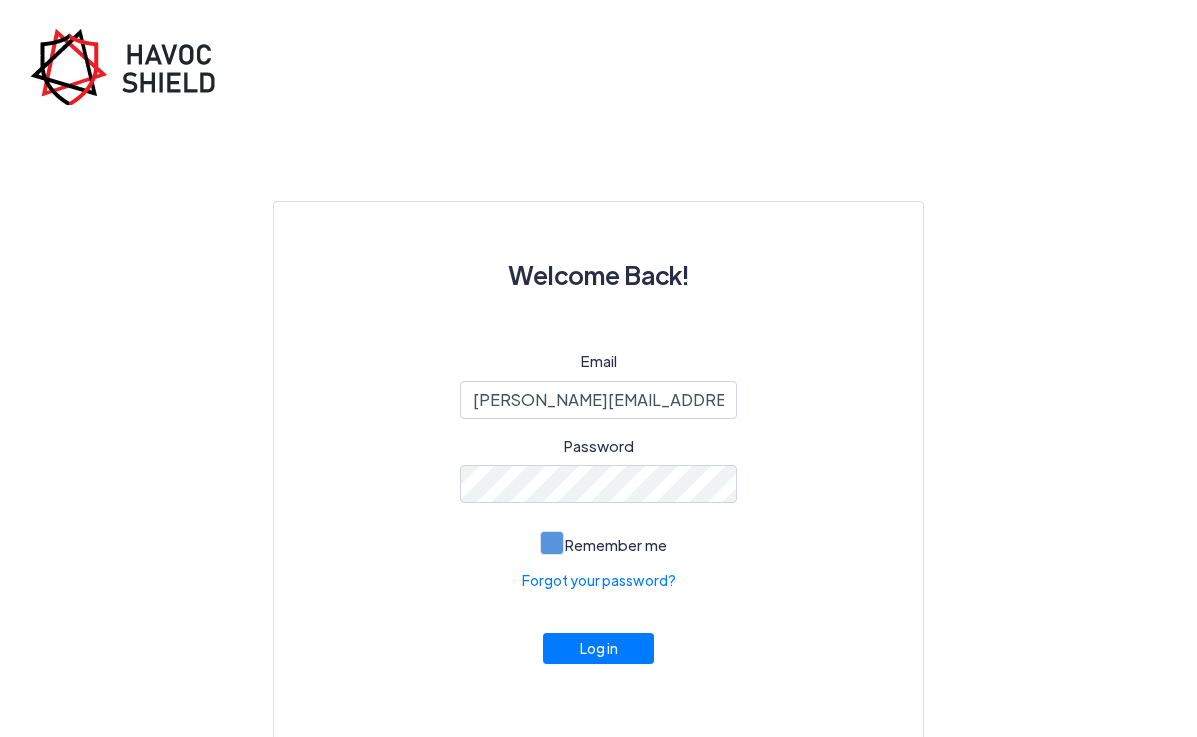 click 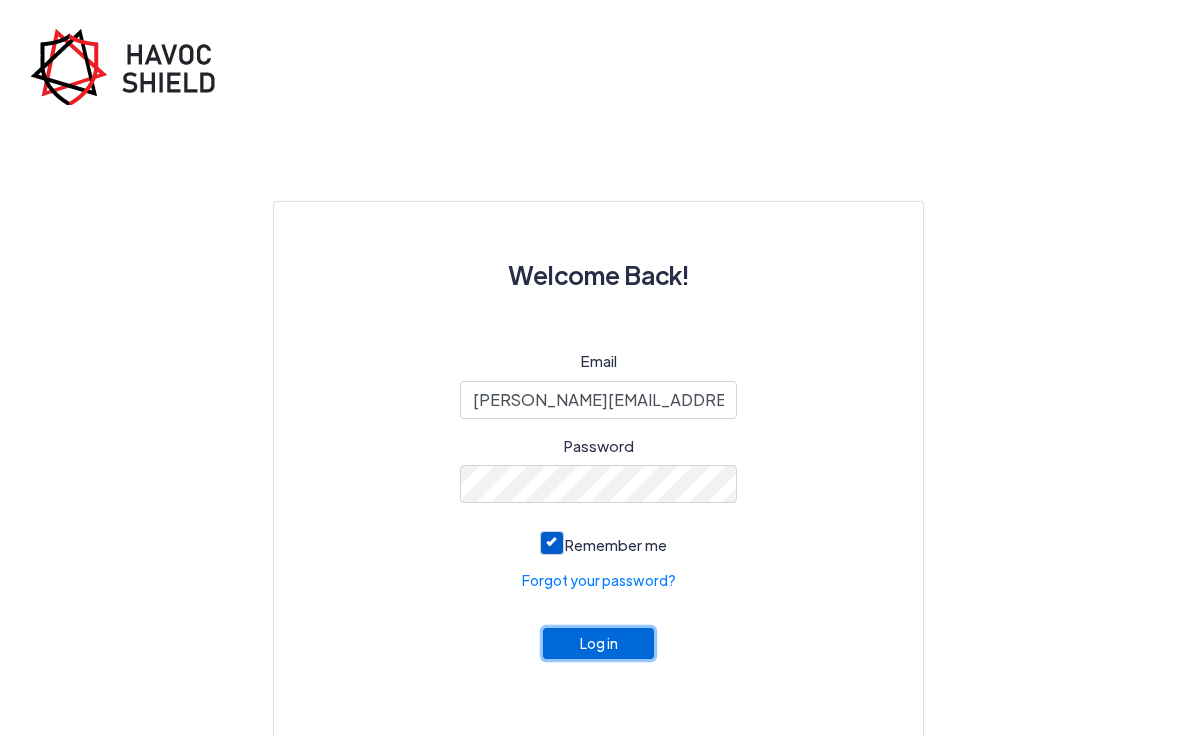 click on "Log in" 